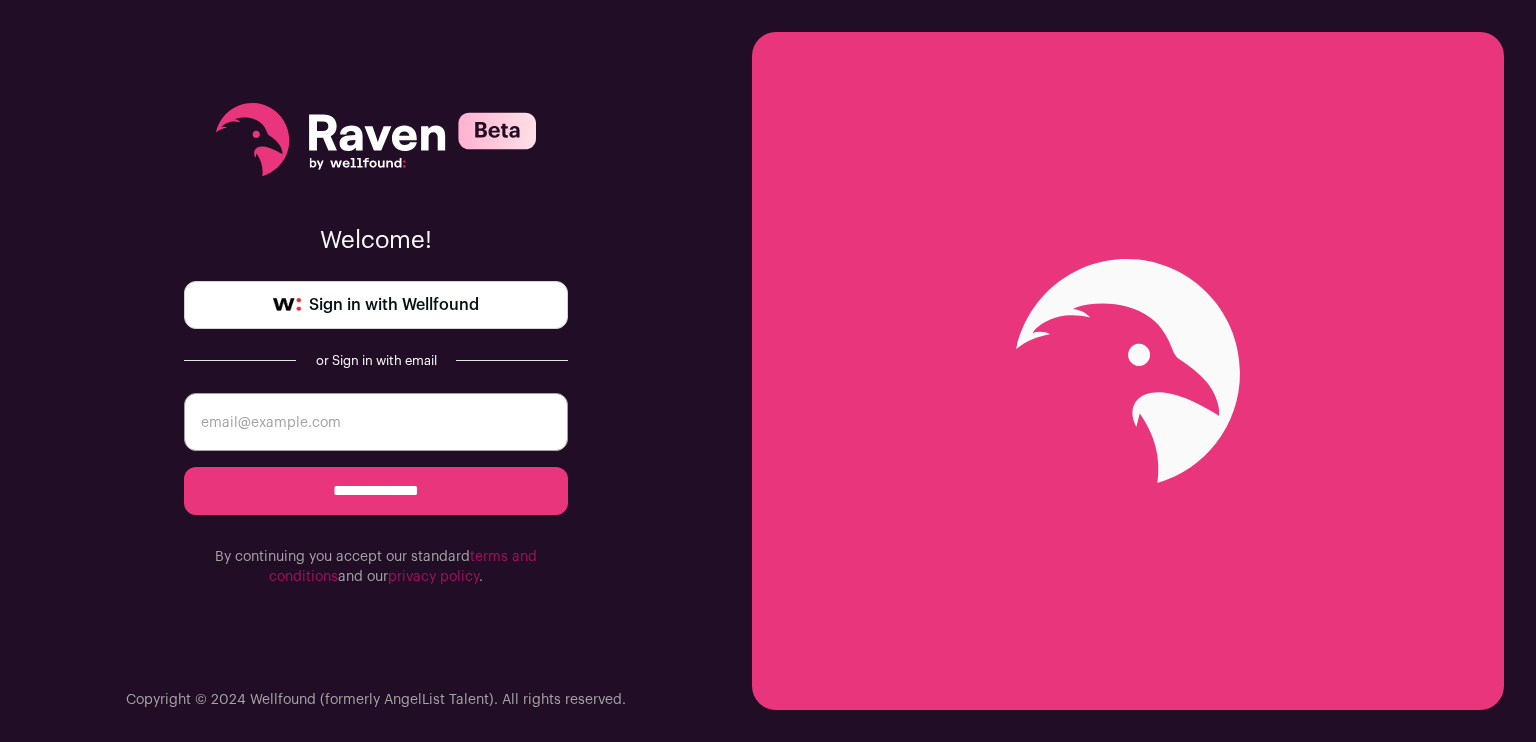 scroll, scrollTop: 0, scrollLeft: 0, axis: both 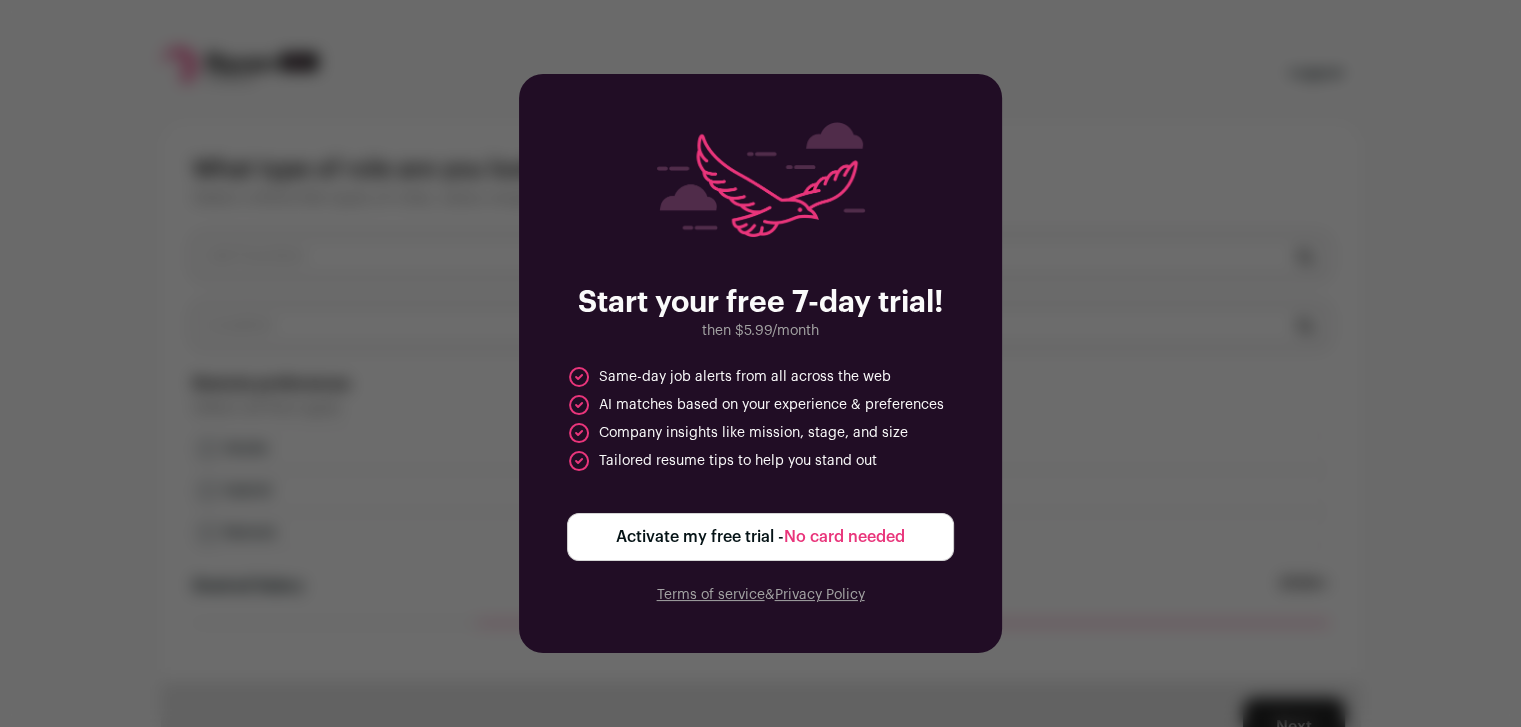 click on "Activate my free trial -
No card needed" at bounding box center (760, 537) 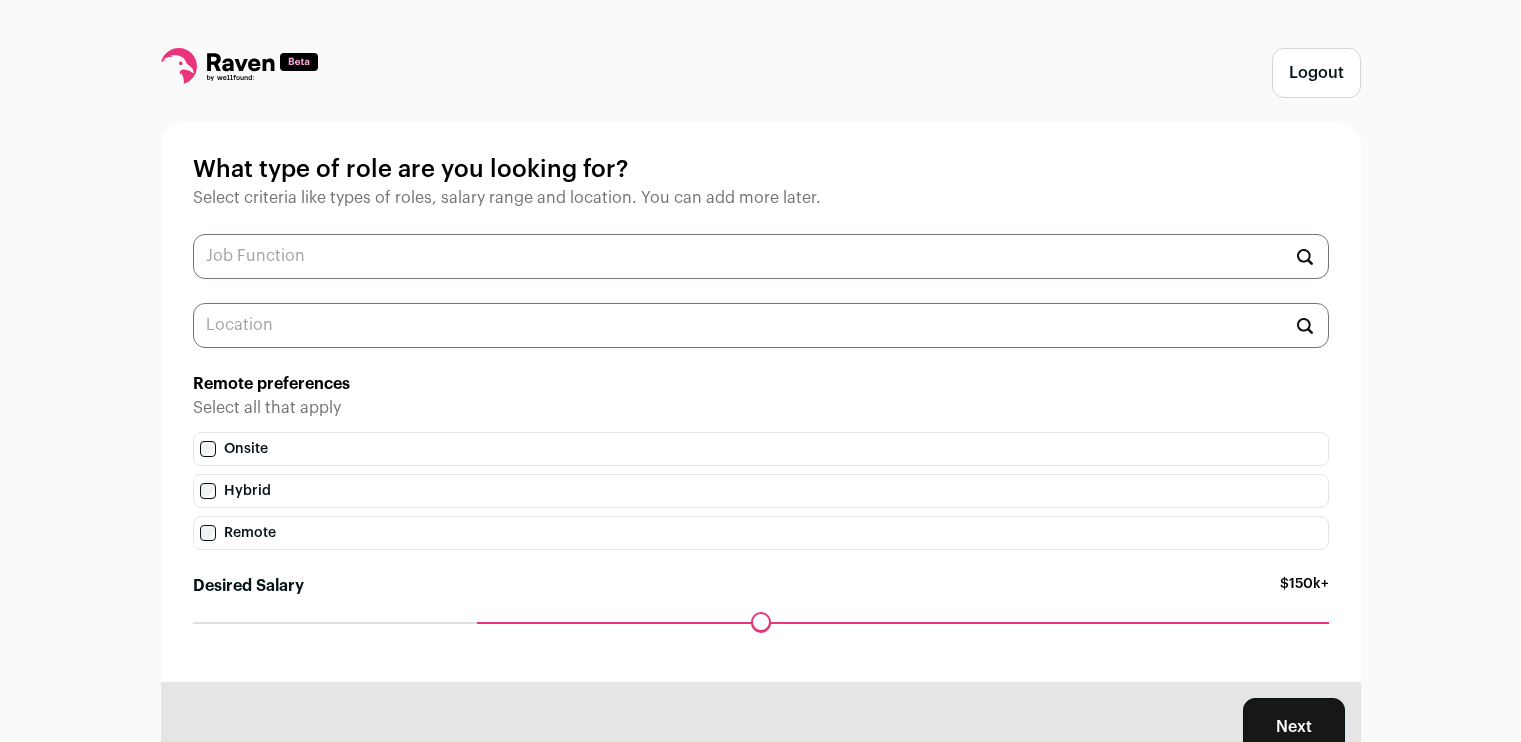 scroll, scrollTop: 0, scrollLeft: 0, axis: both 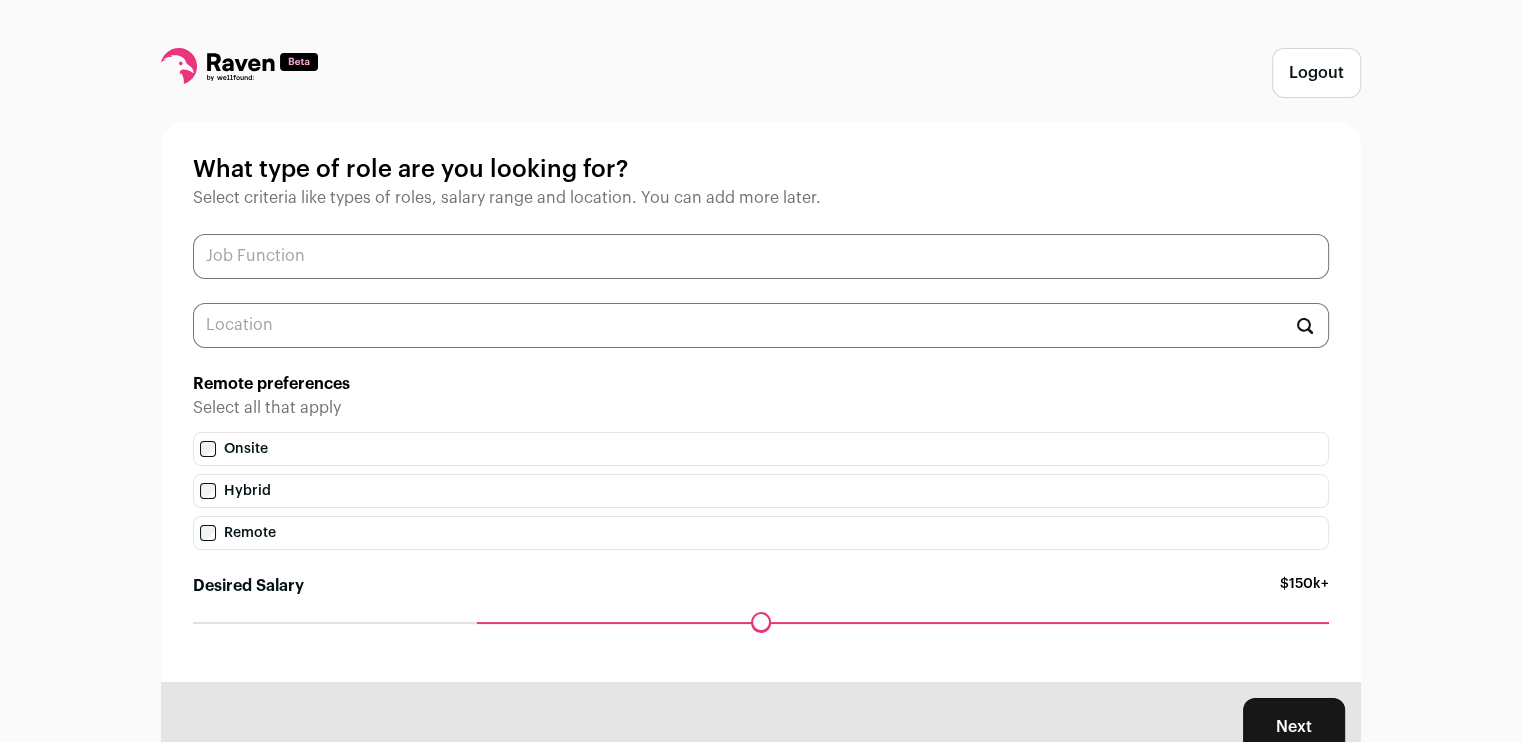 click at bounding box center (761, 256) 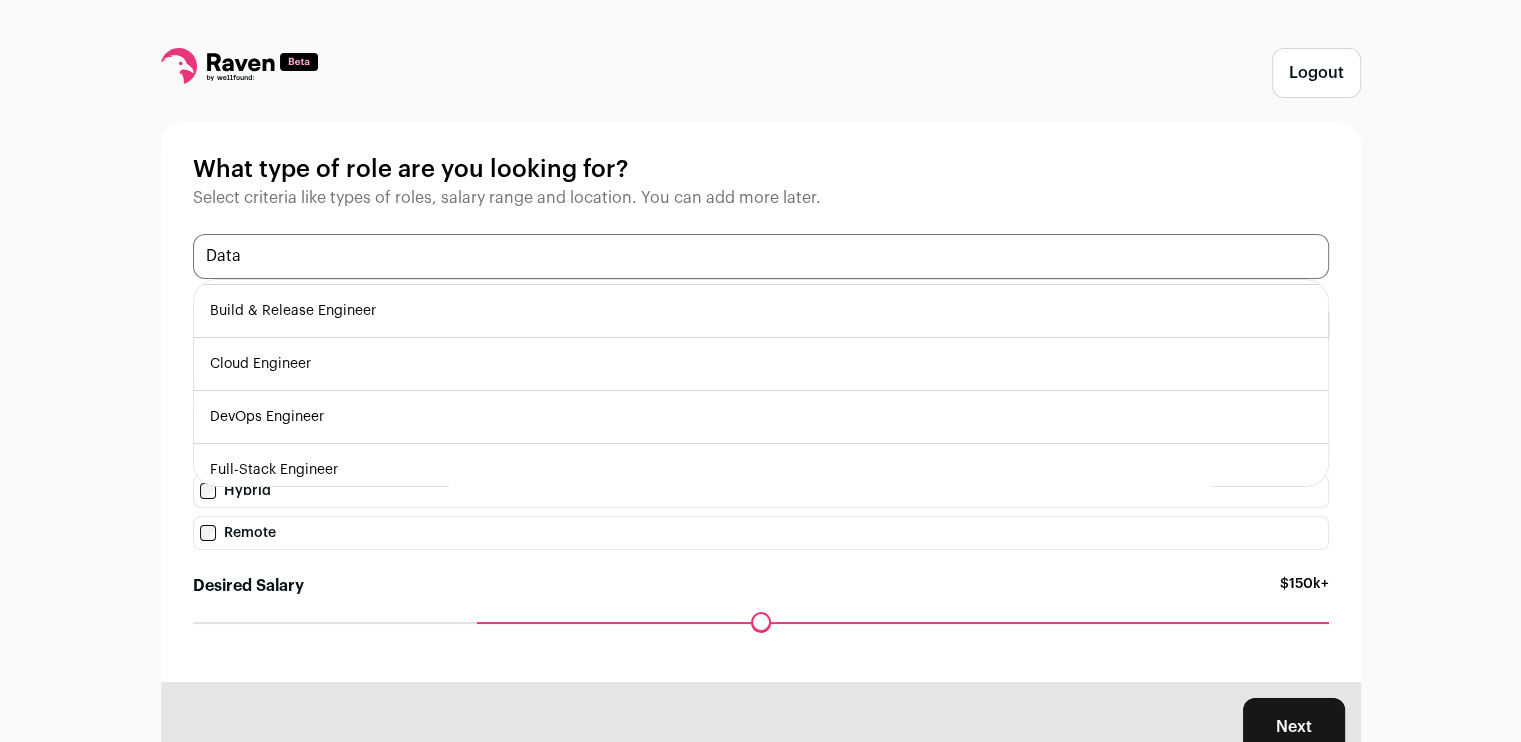 scroll, scrollTop: 57, scrollLeft: 0, axis: vertical 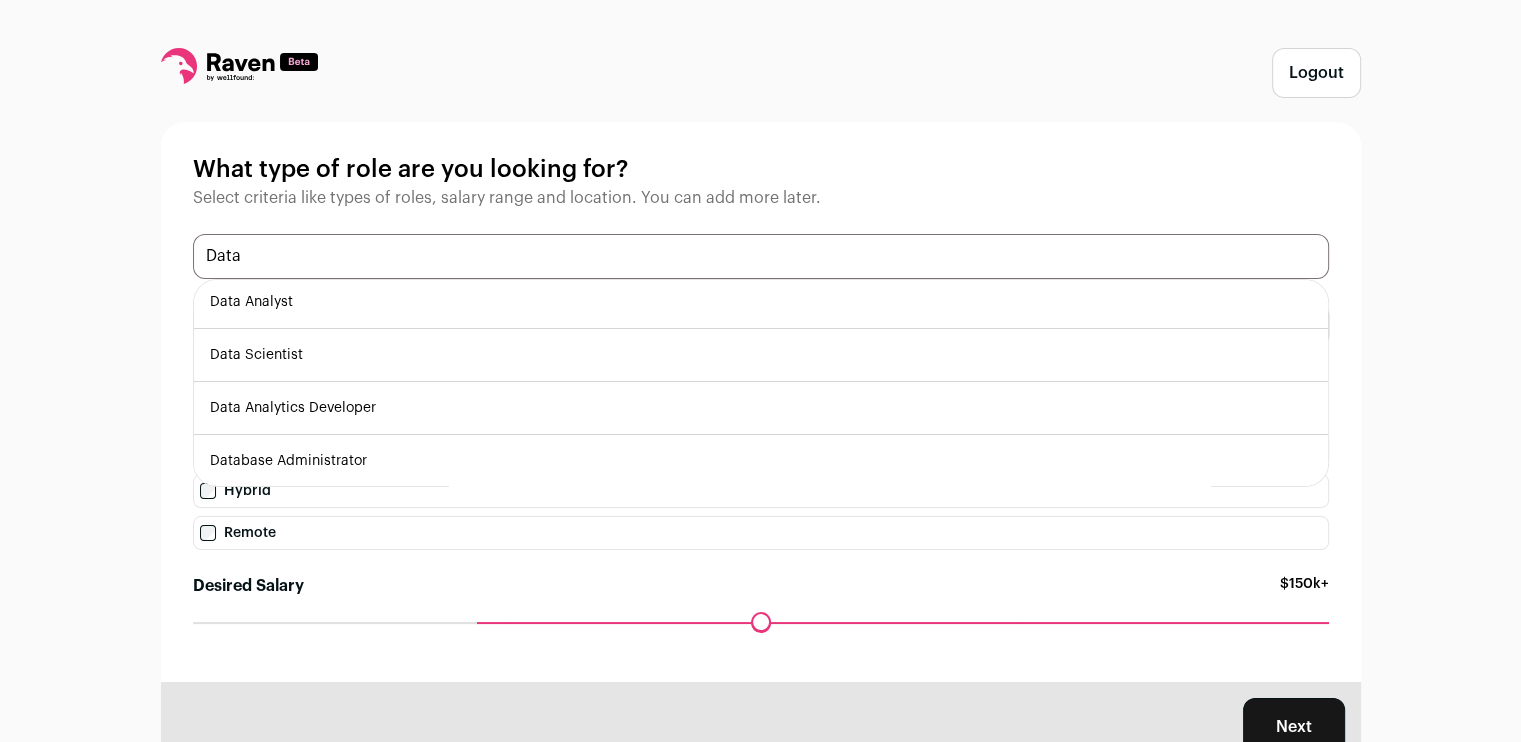 type on "Data" 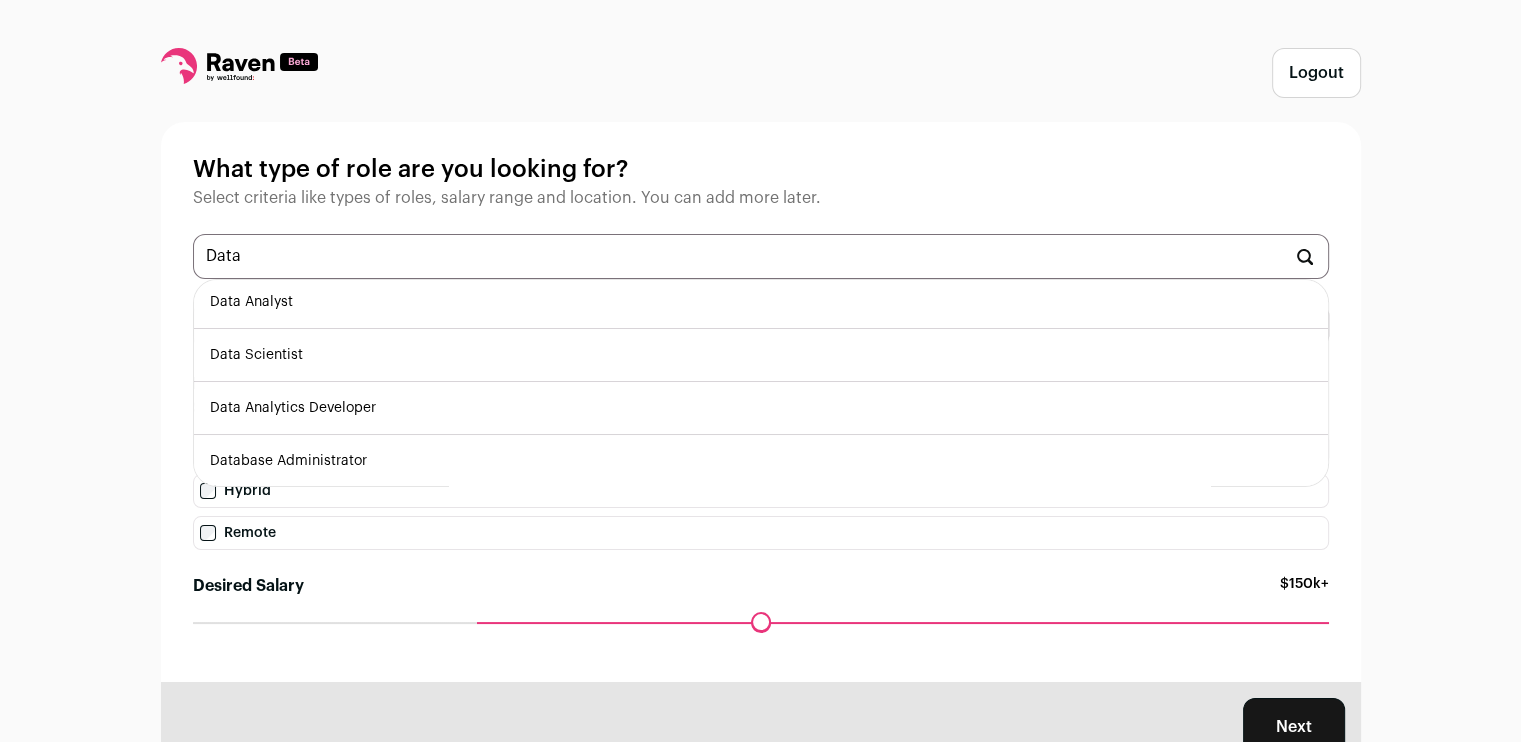 click on "Data Analyst" at bounding box center [761, 302] 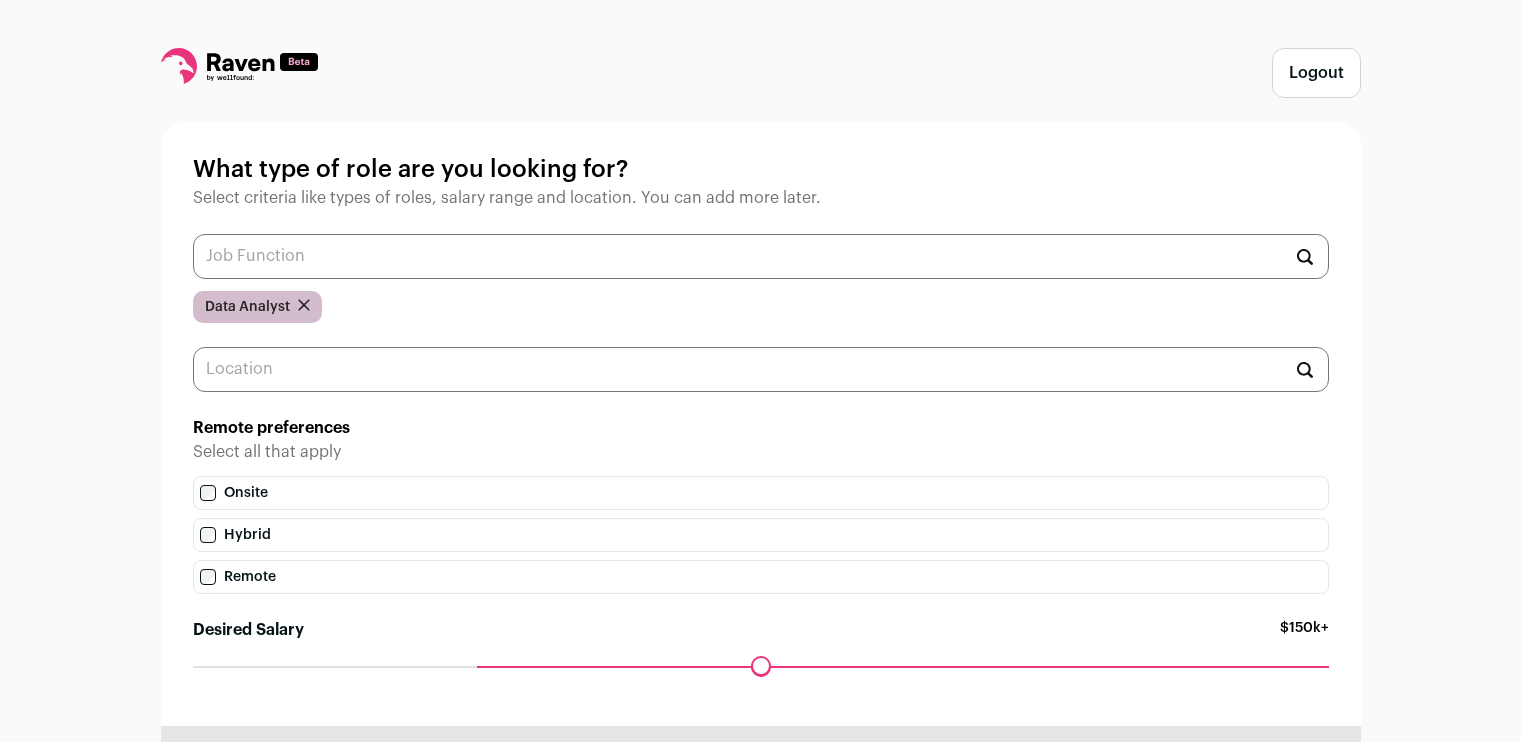 scroll, scrollTop: 0, scrollLeft: 0, axis: both 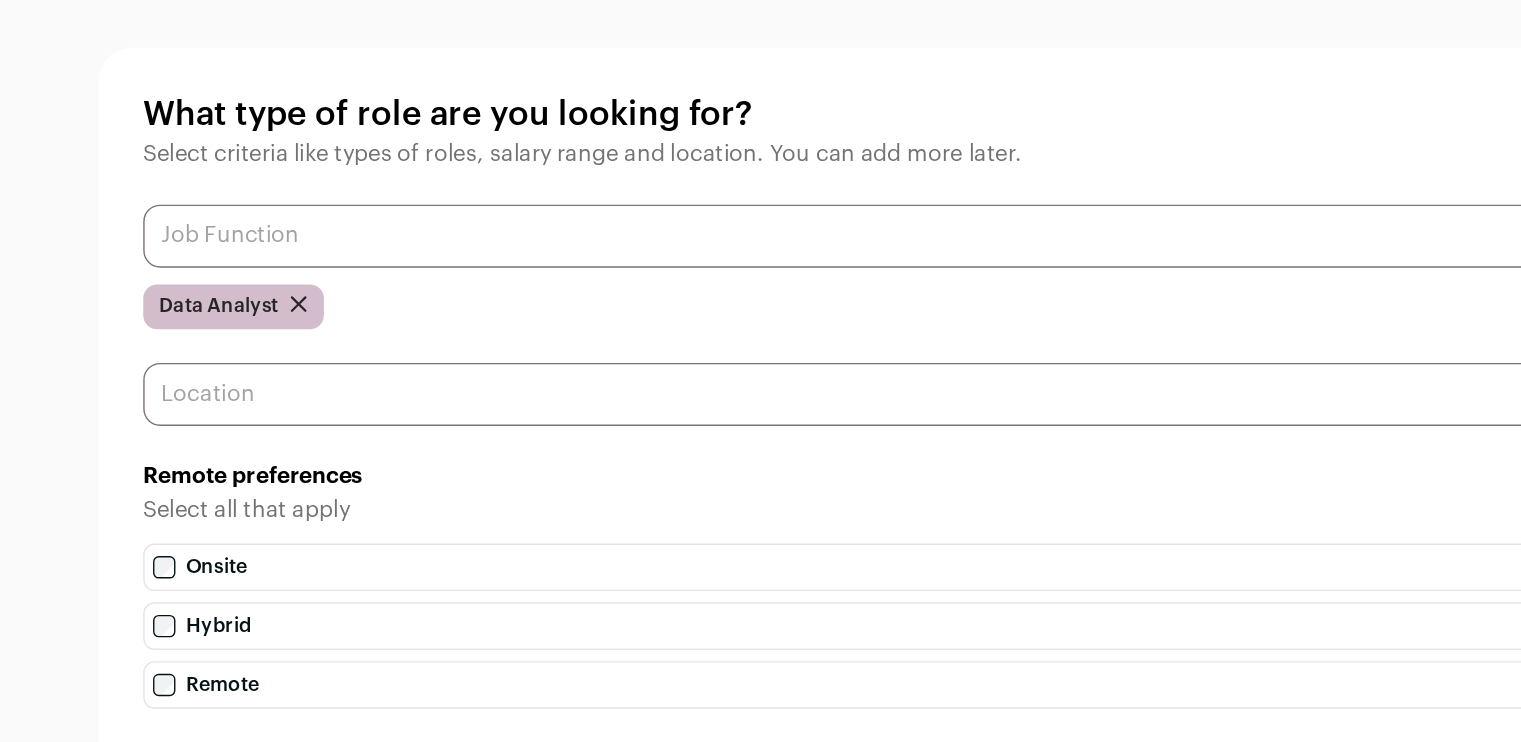 click at bounding box center [761, 256] 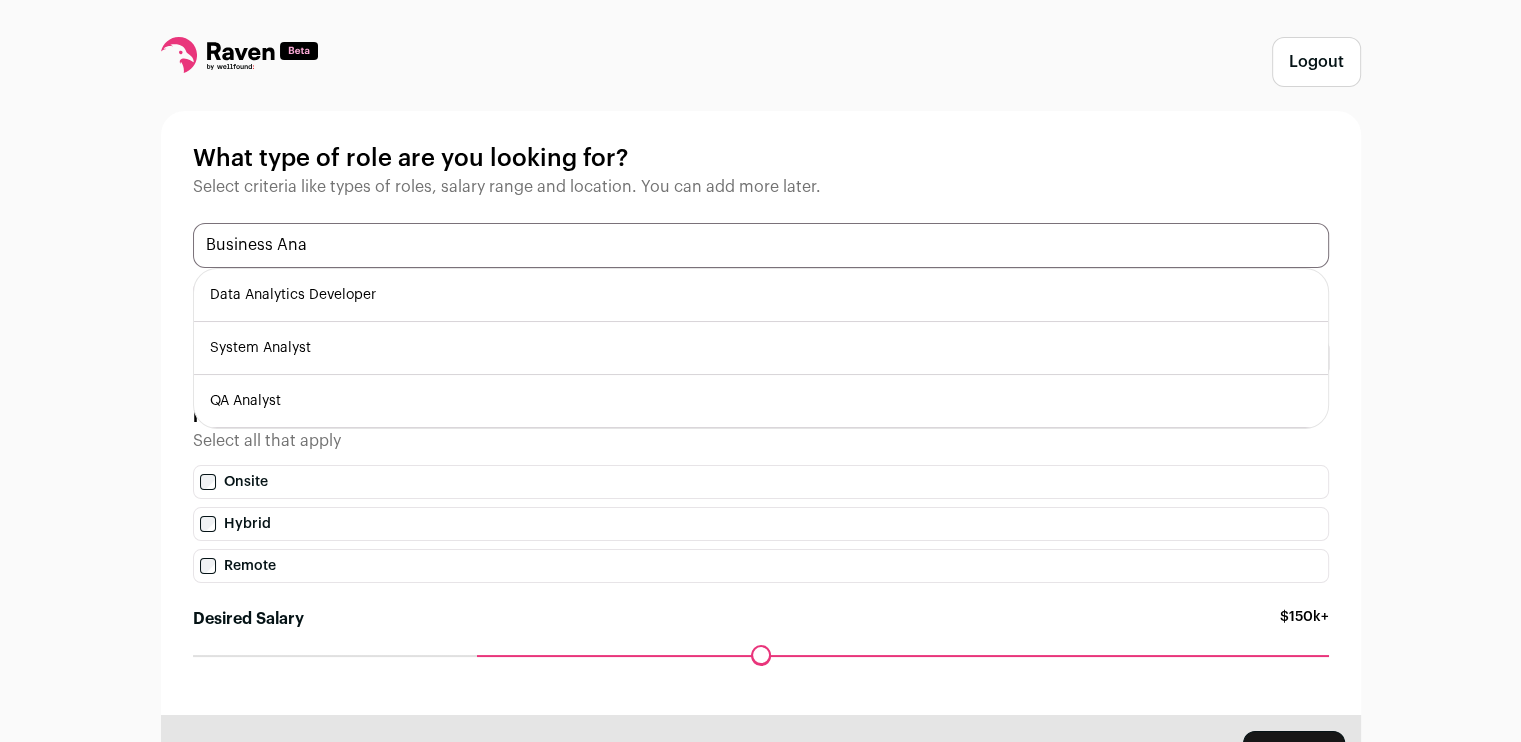 scroll, scrollTop: 12, scrollLeft: 0, axis: vertical 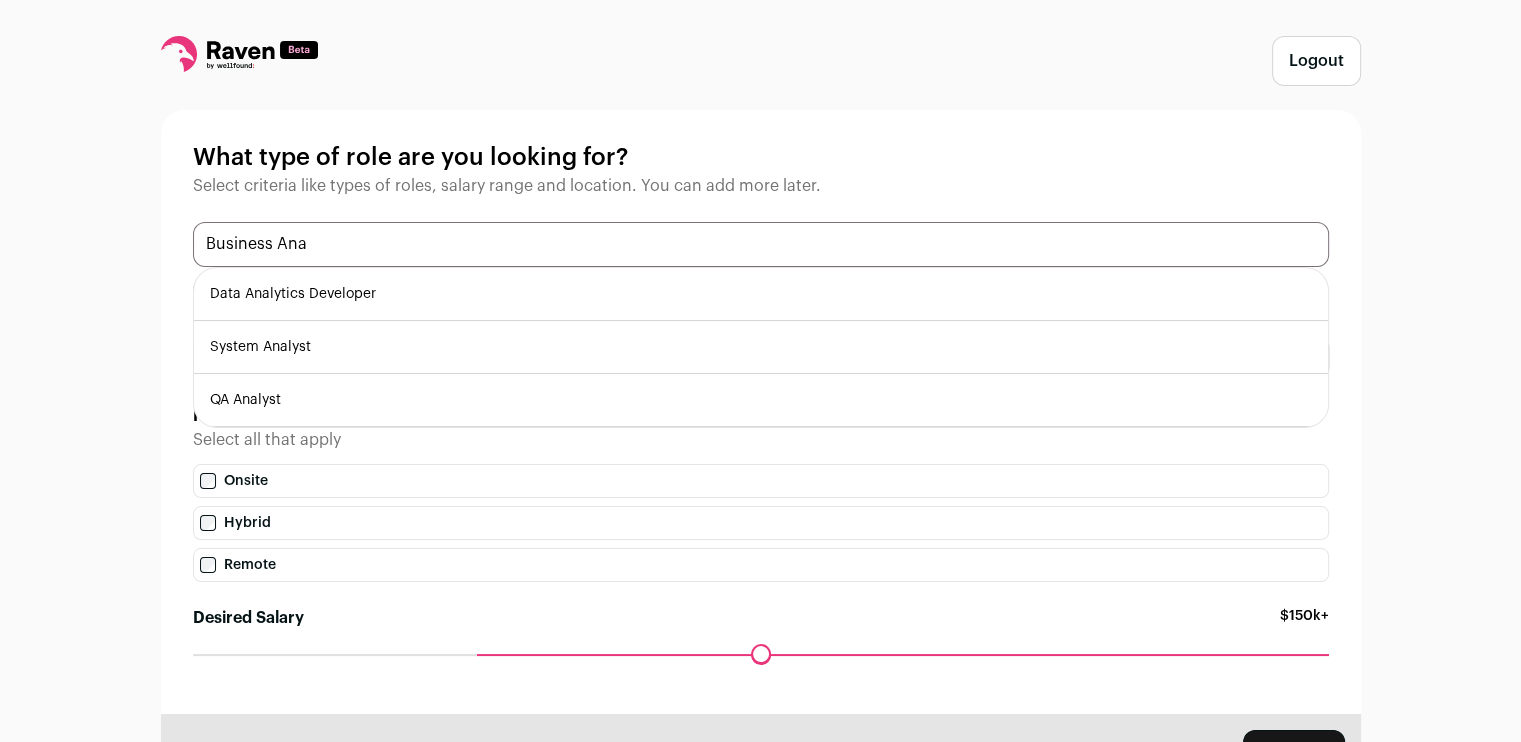 type on "Business Ana" 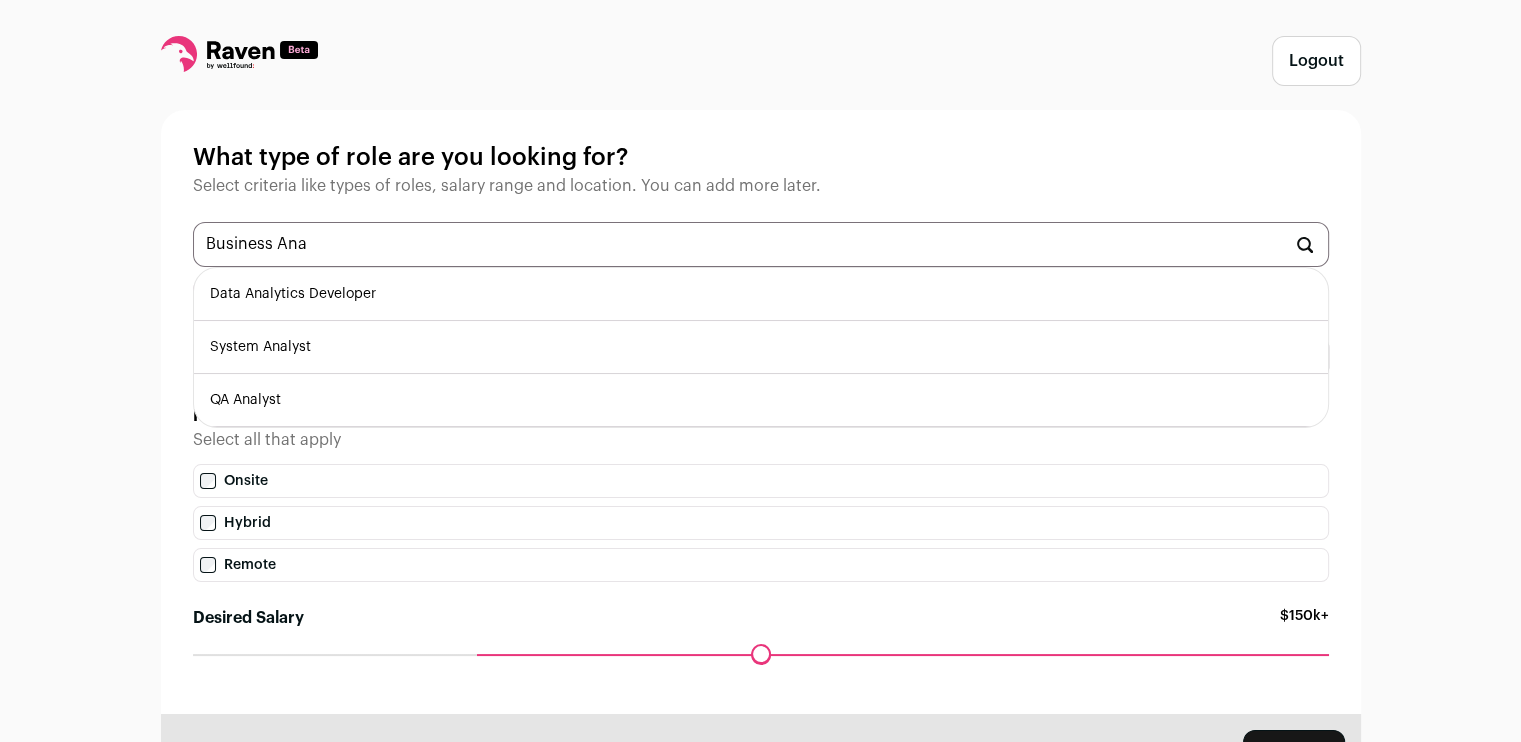 click on "QA Analyst" at bounding box center [761, 400] 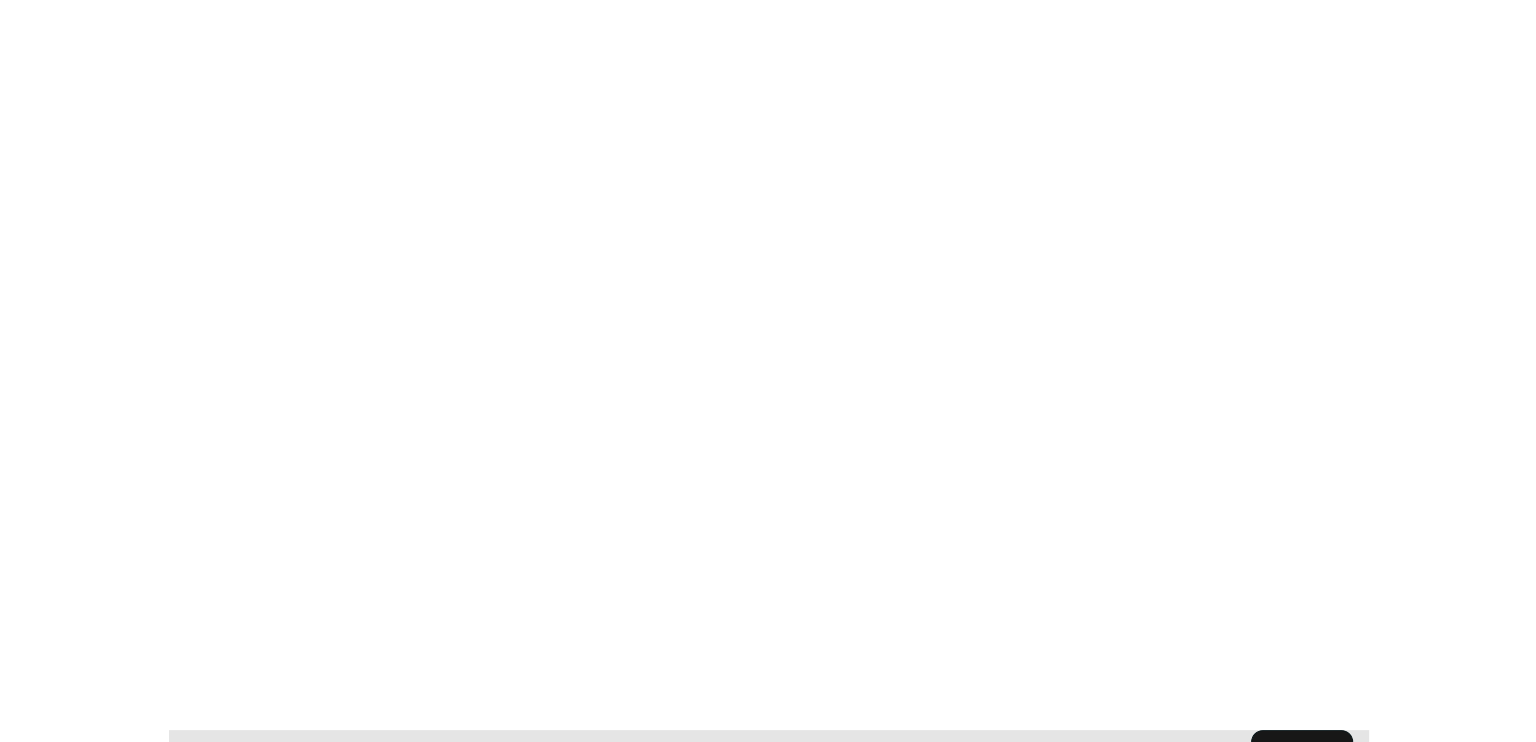 scroll, scrollTop: 0, scrollLeft: 0, axis: both 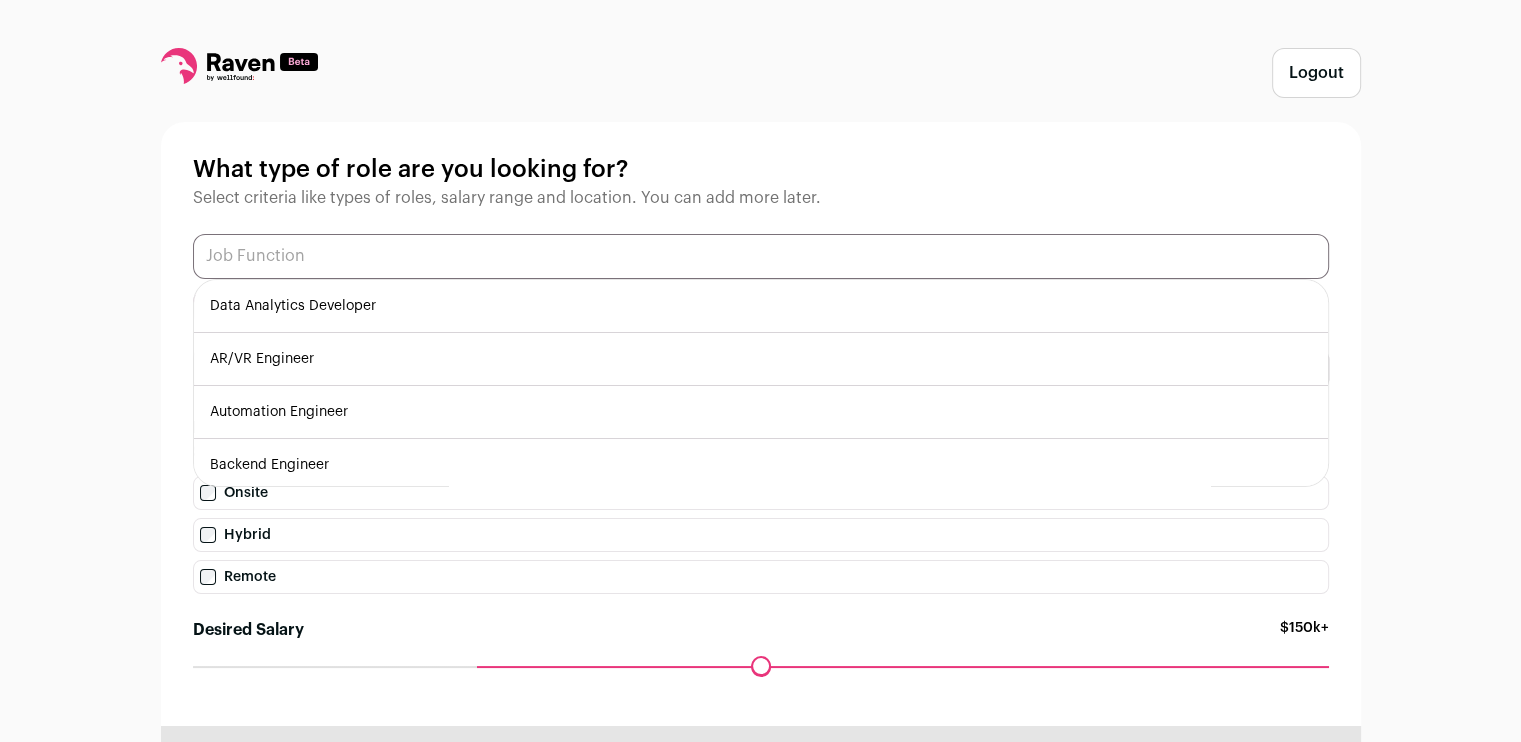 click at bounding box center (761, 256) 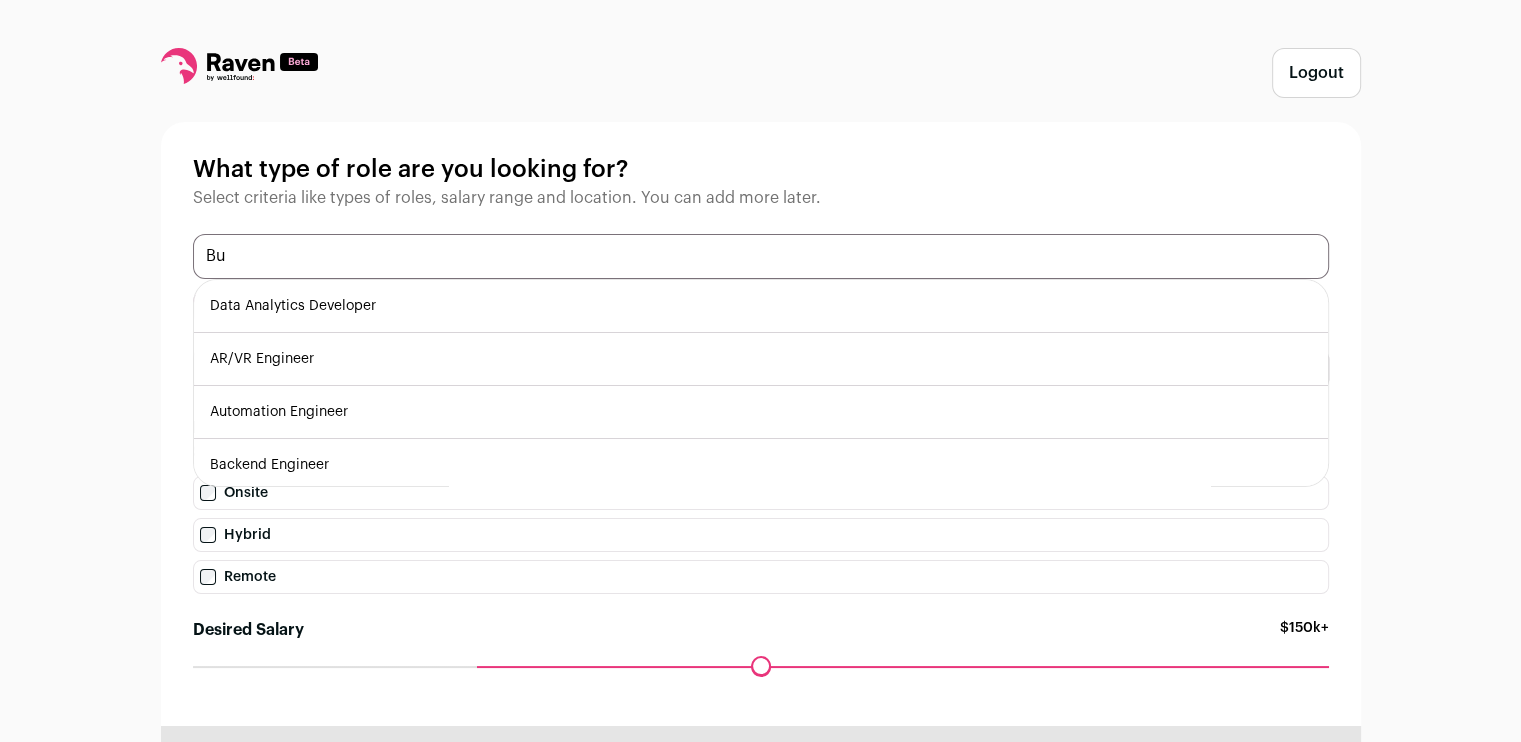 type on "Bus" 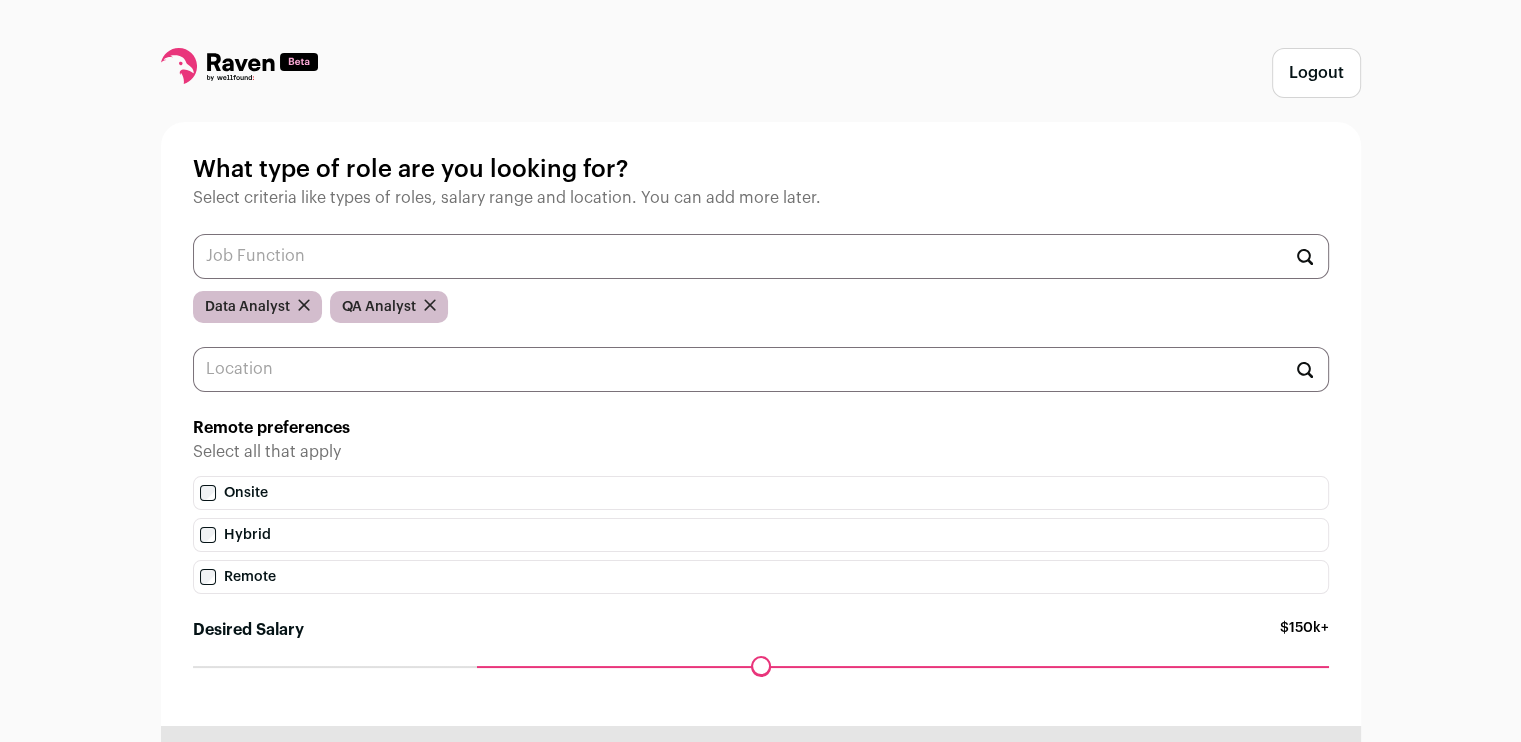 click on "What type of role are you looking for?" at bounding box center [761, 170] 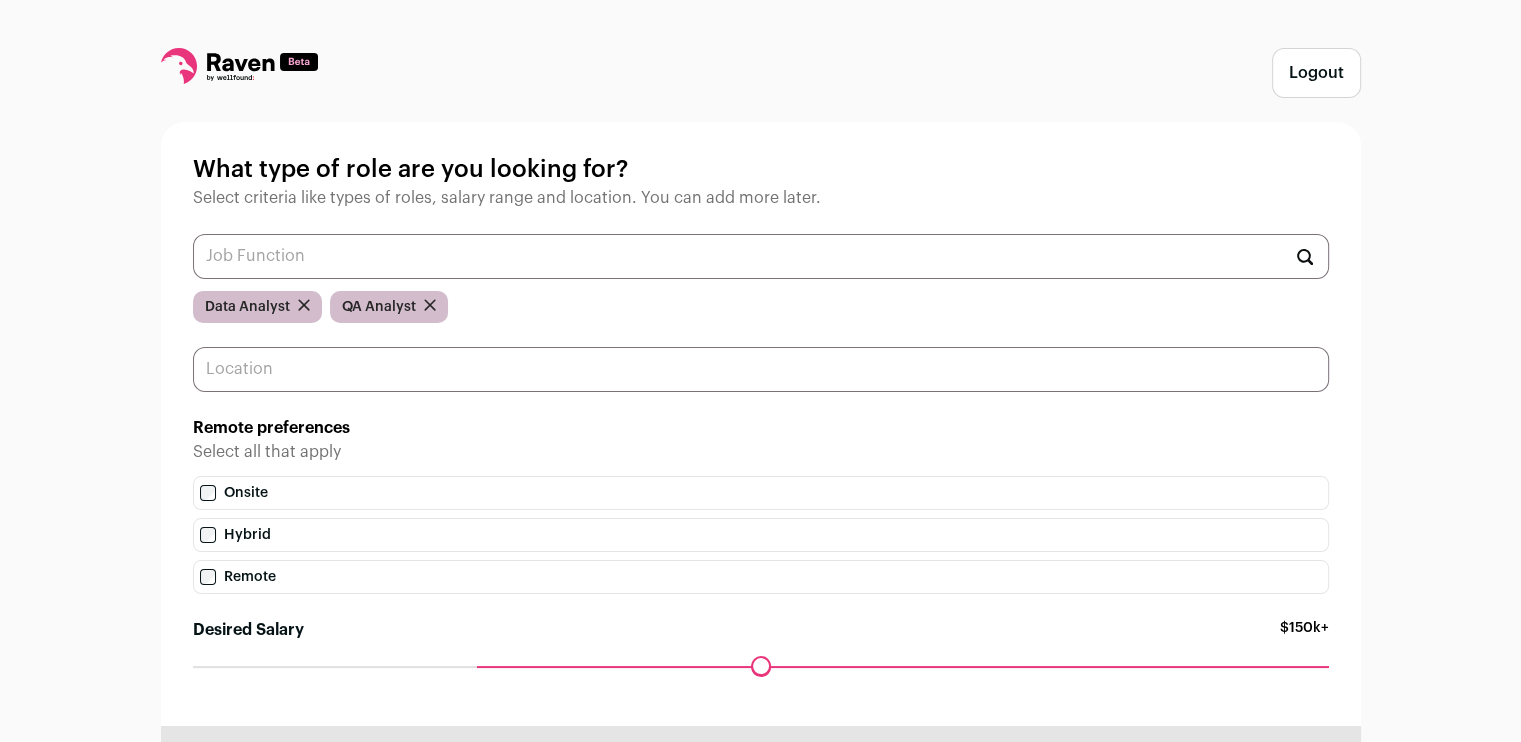 click at bounding box center (761, 369) 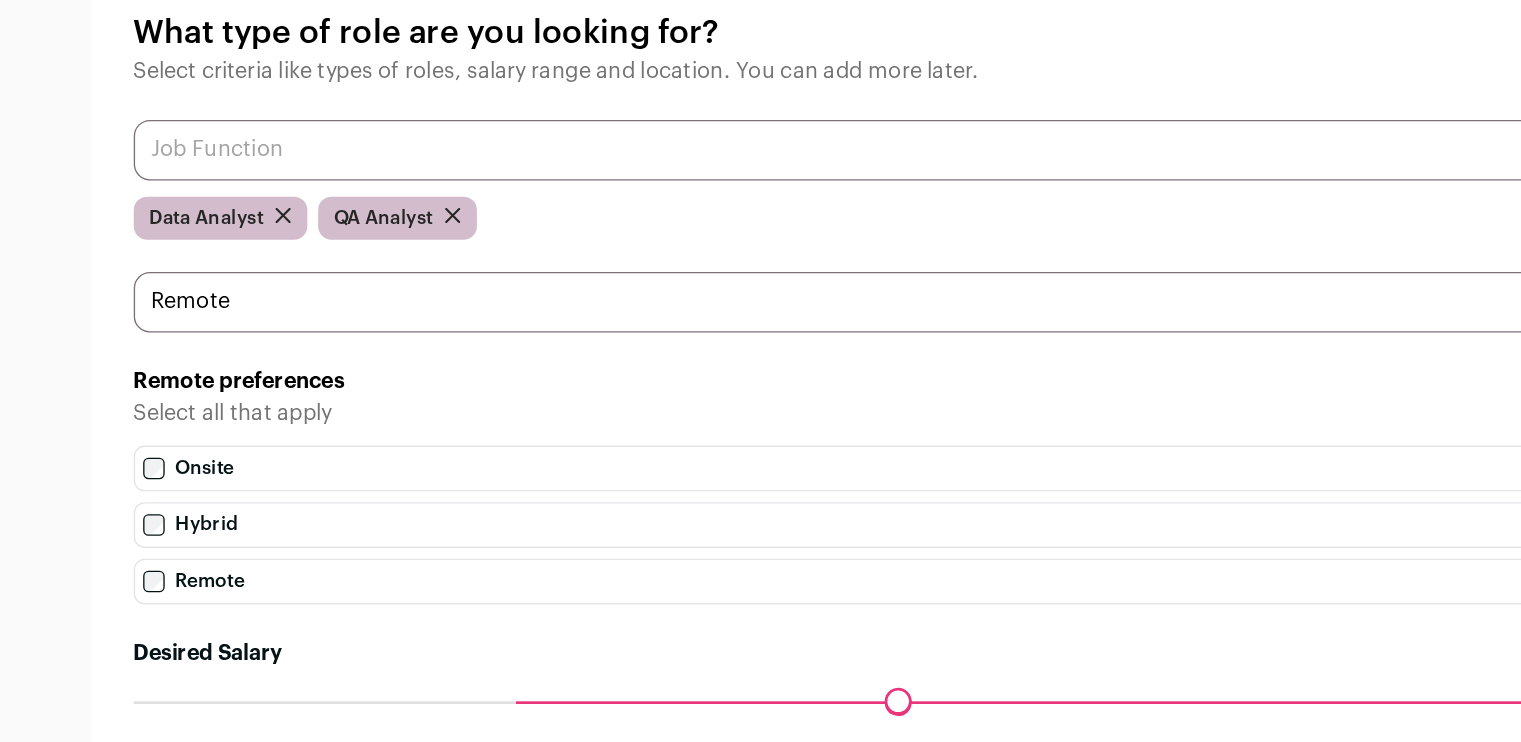 click on "Remote" at bounding box center [761, 577] 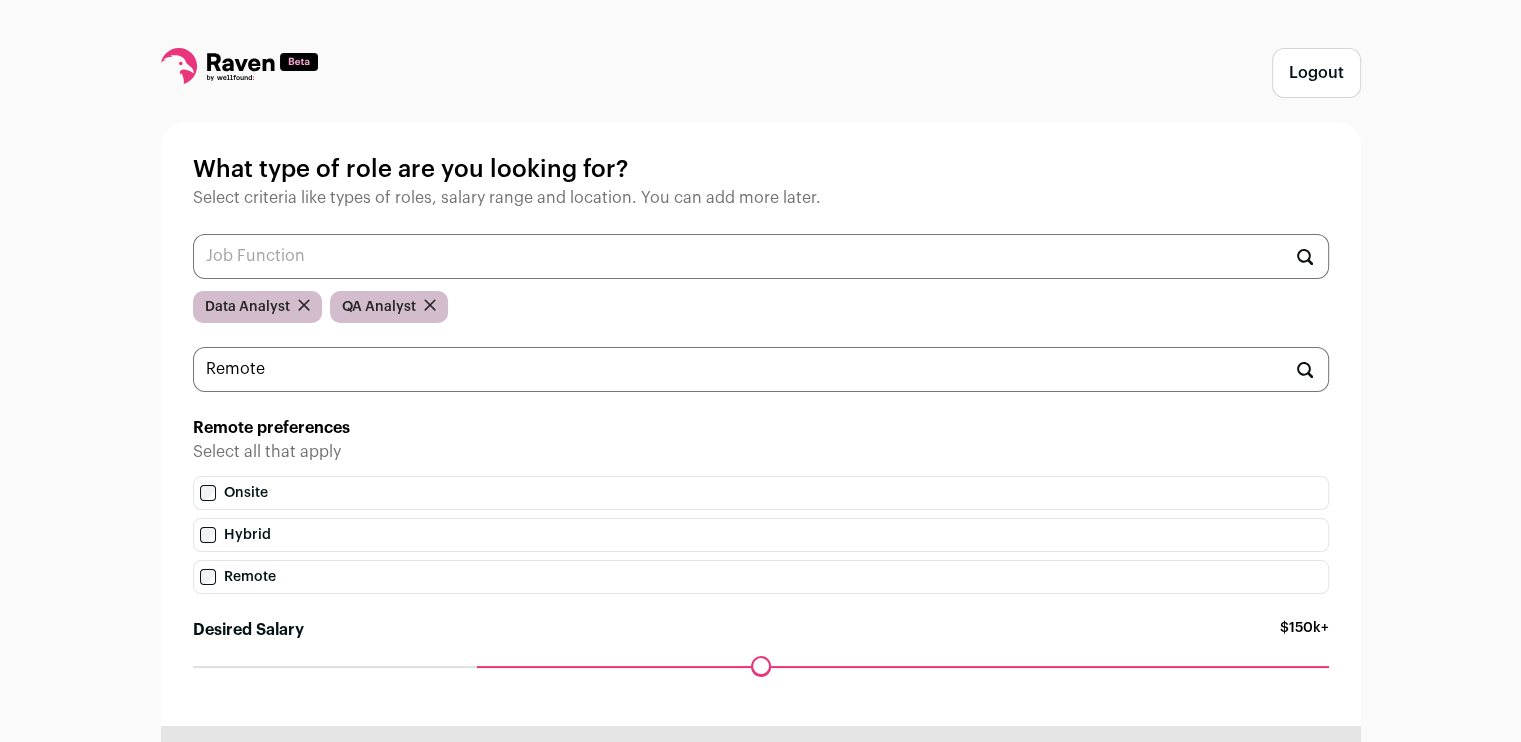 scroll, scrollTop: 122, scrollLeft: 0, axis: vertical 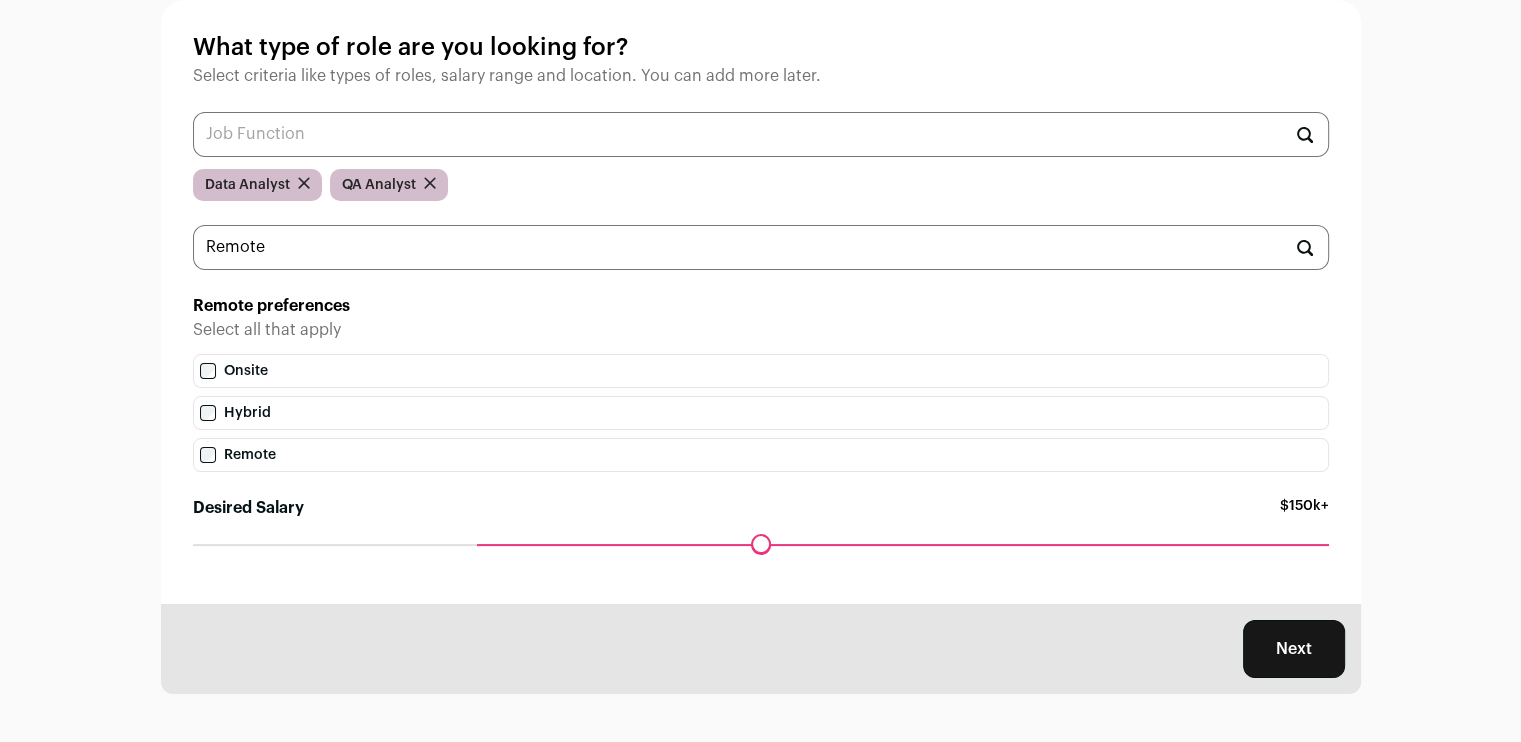 click on "Next" at bounding box center (1294, 649) 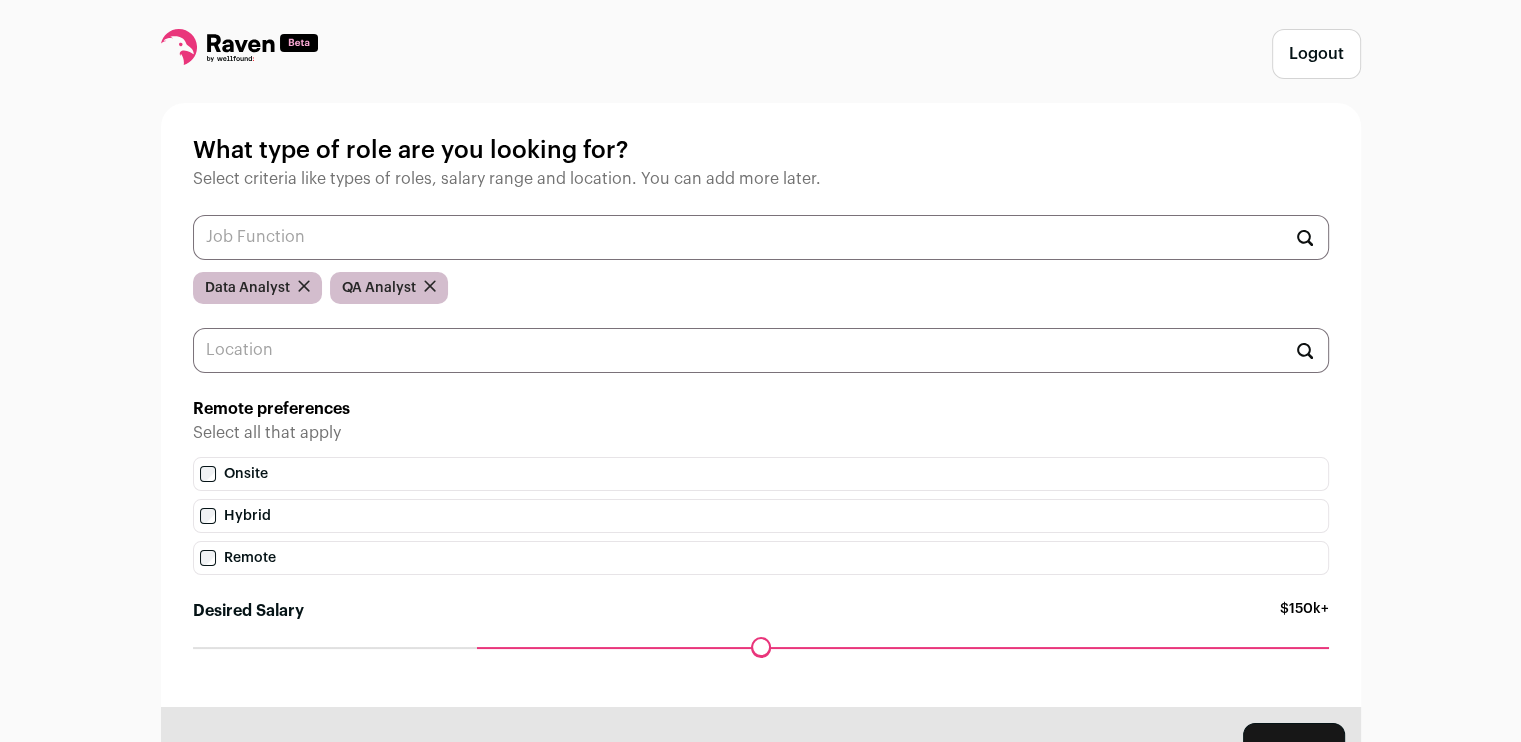 scroll, scrollTop: 122, scrollLeft: 0, axis: vertical 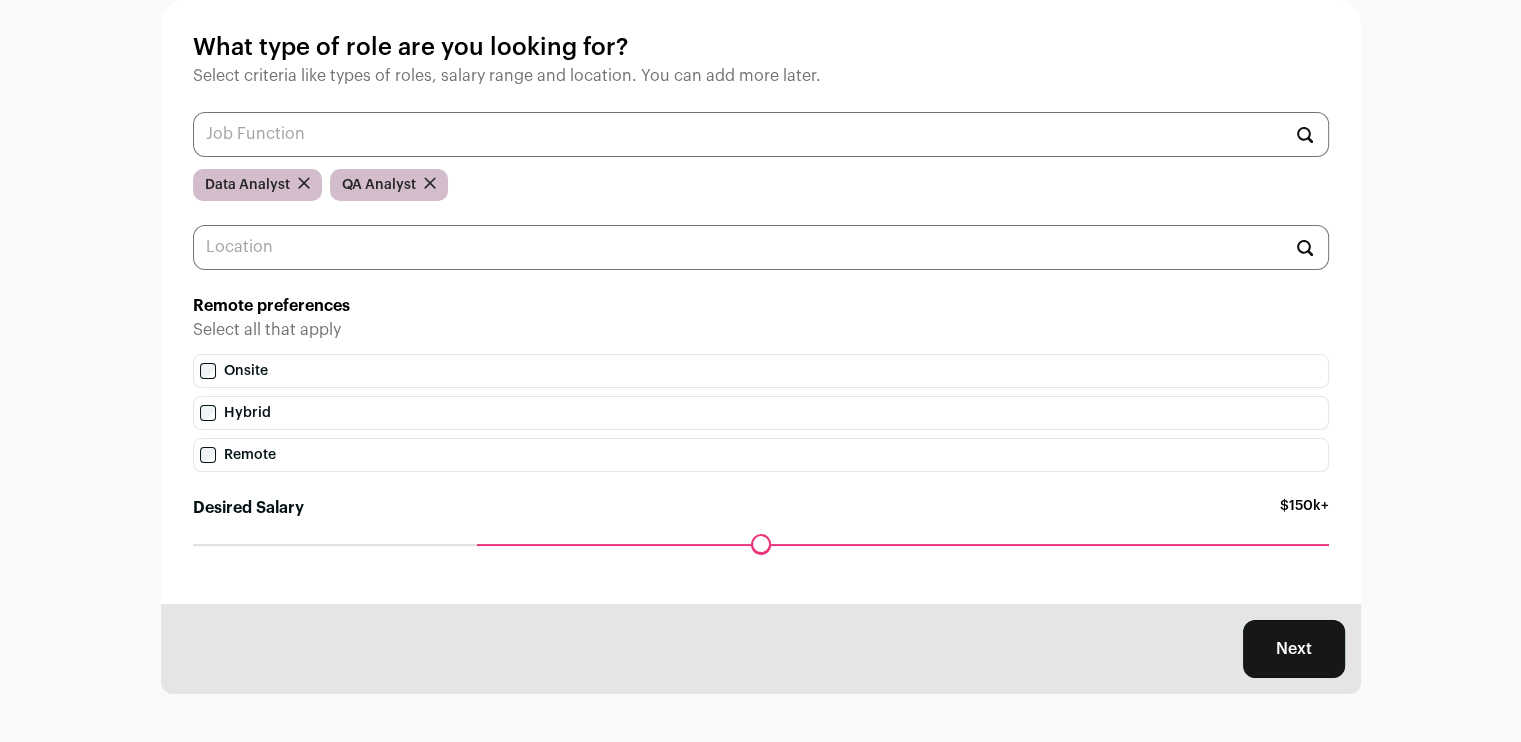 click on "Next" at bounding box center (1294, 649) 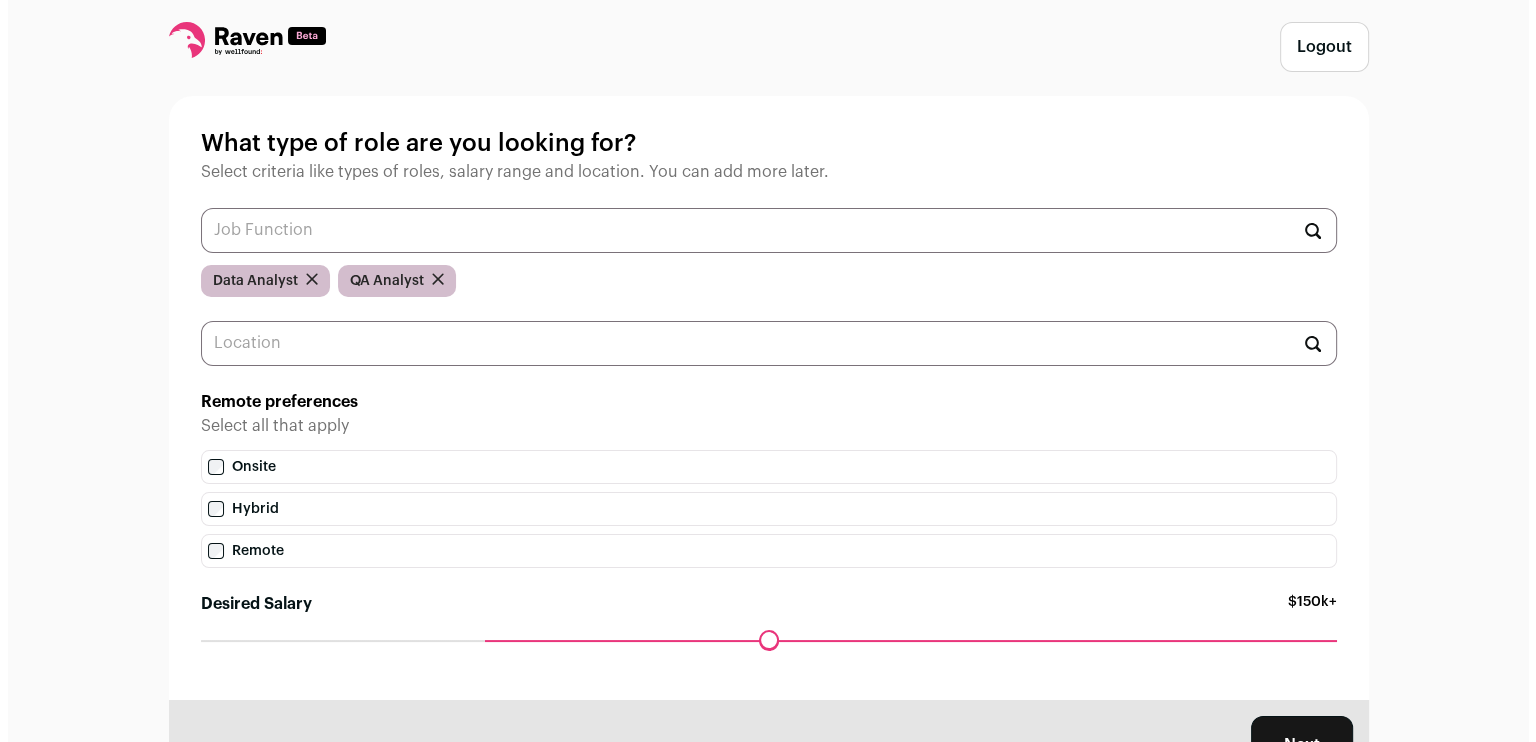 scroll, scrollTop: 0, scrollLeft: 0, axis: both 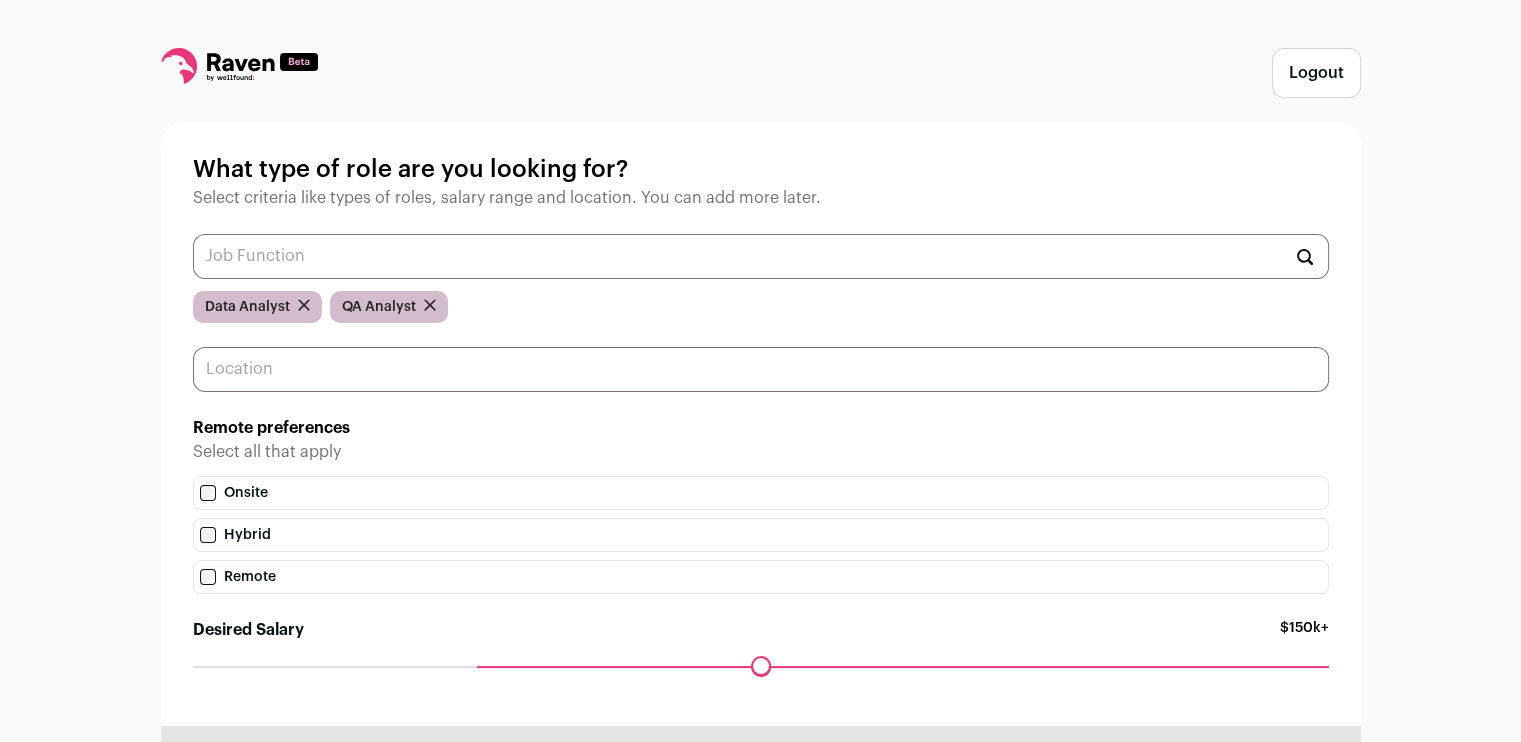 click at bounding box center (761, 369) 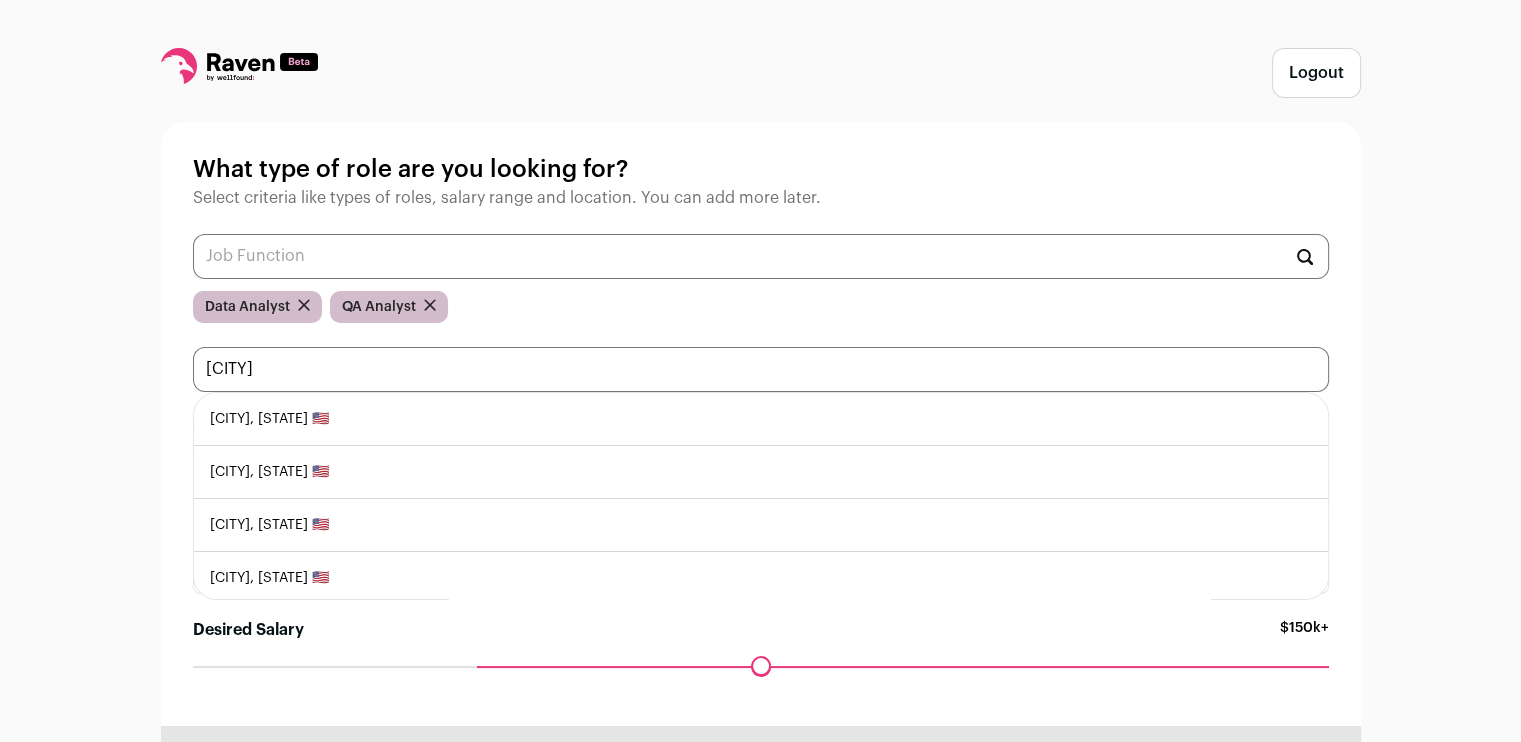 type on "Chicag" 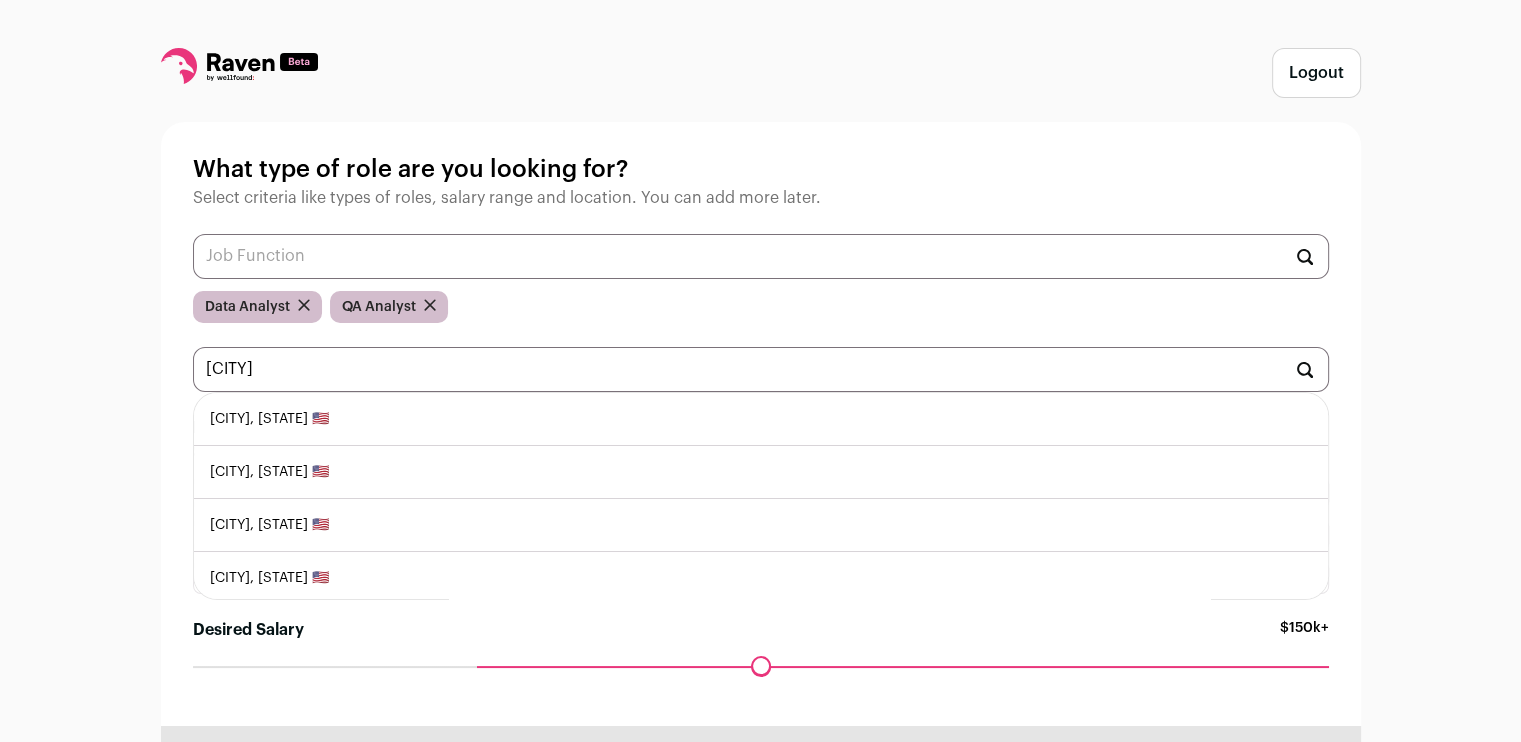 click on "Chicago, Illinois 🇺🇸" at bounding box center (761, 419) 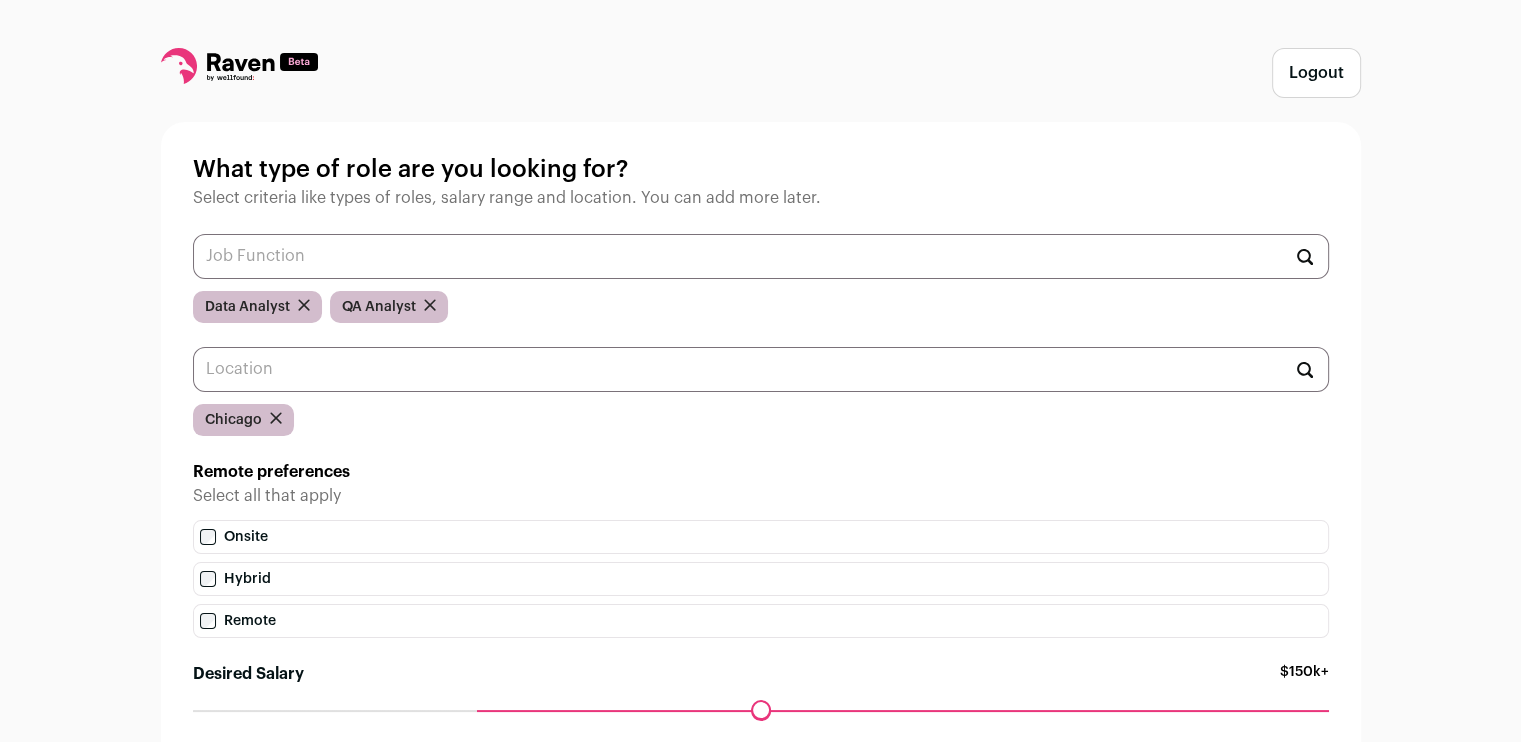scroll, scrollTop: 166, scrollLeft: 0, axis: vertical 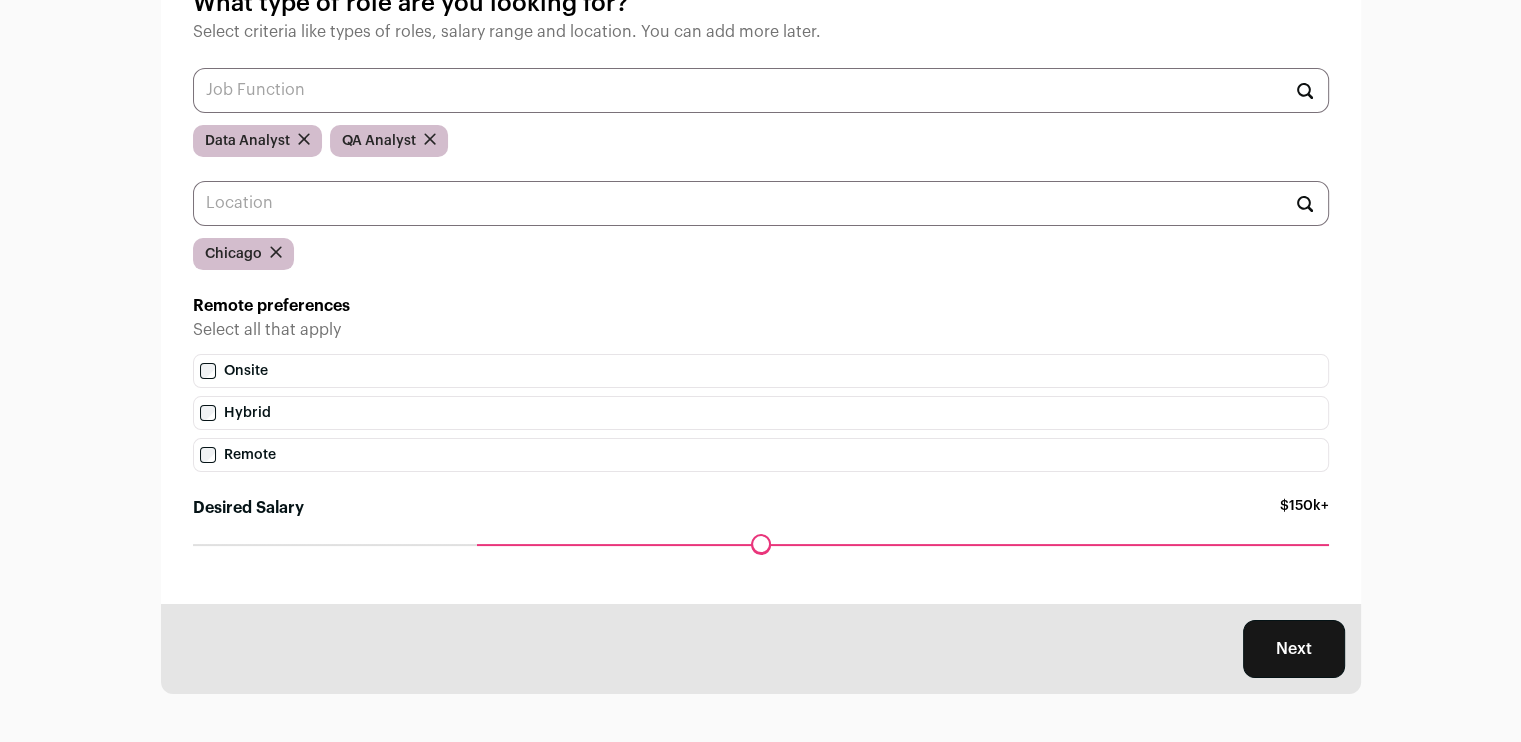 click on "Next" at bounding box center (1294, 649) 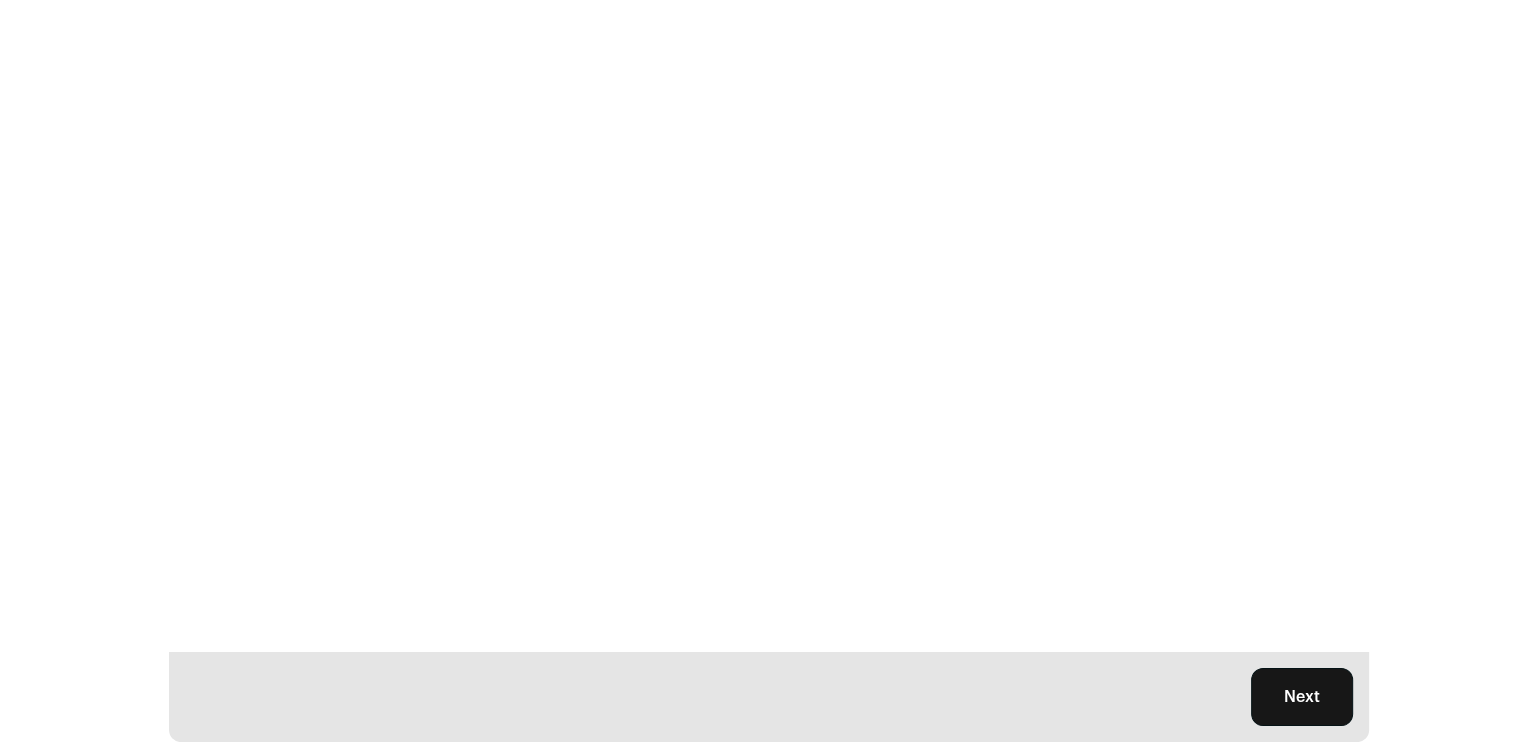 scroll, scrollTop: 0, scrollLeft: 0, axis: both 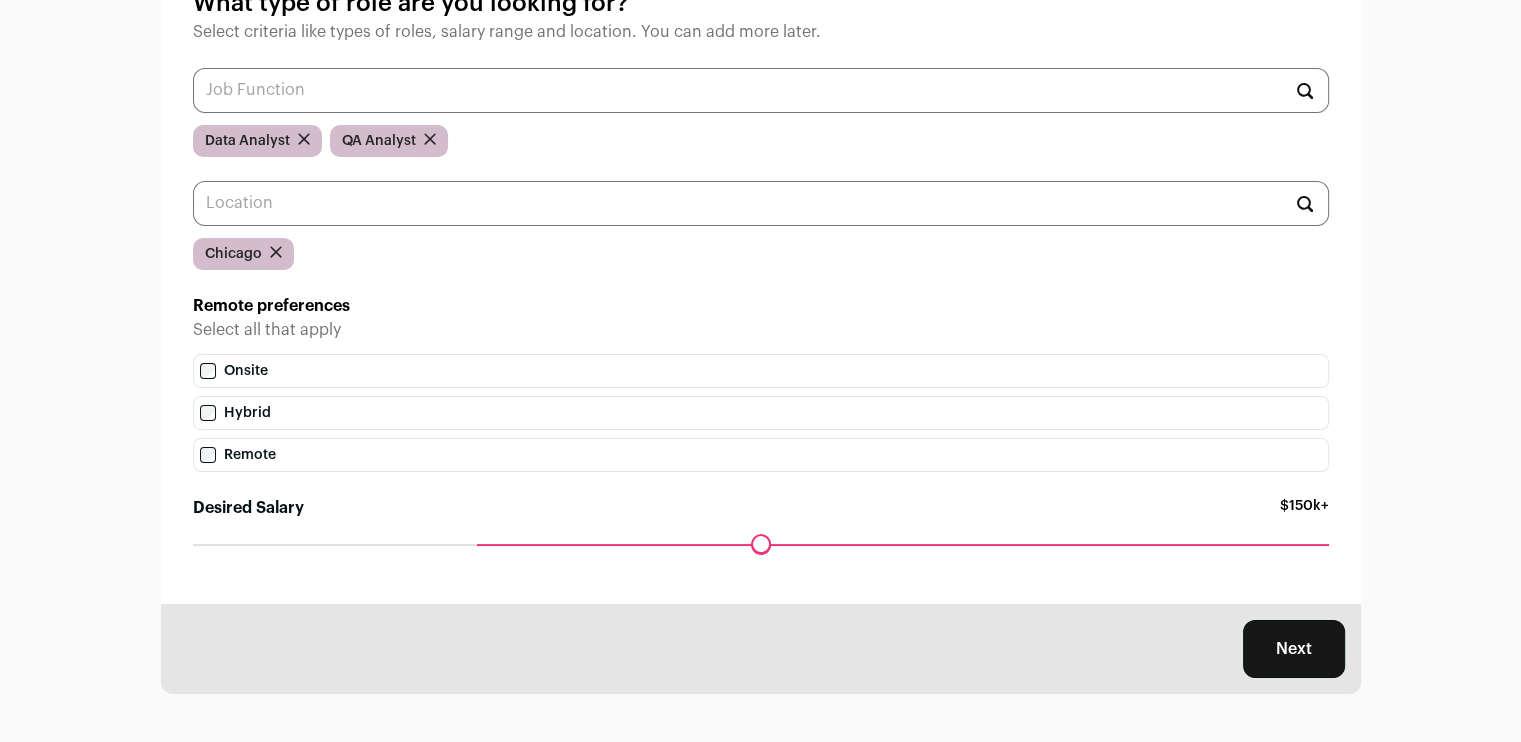 click on "Next" at bounding box center (1294, 649) 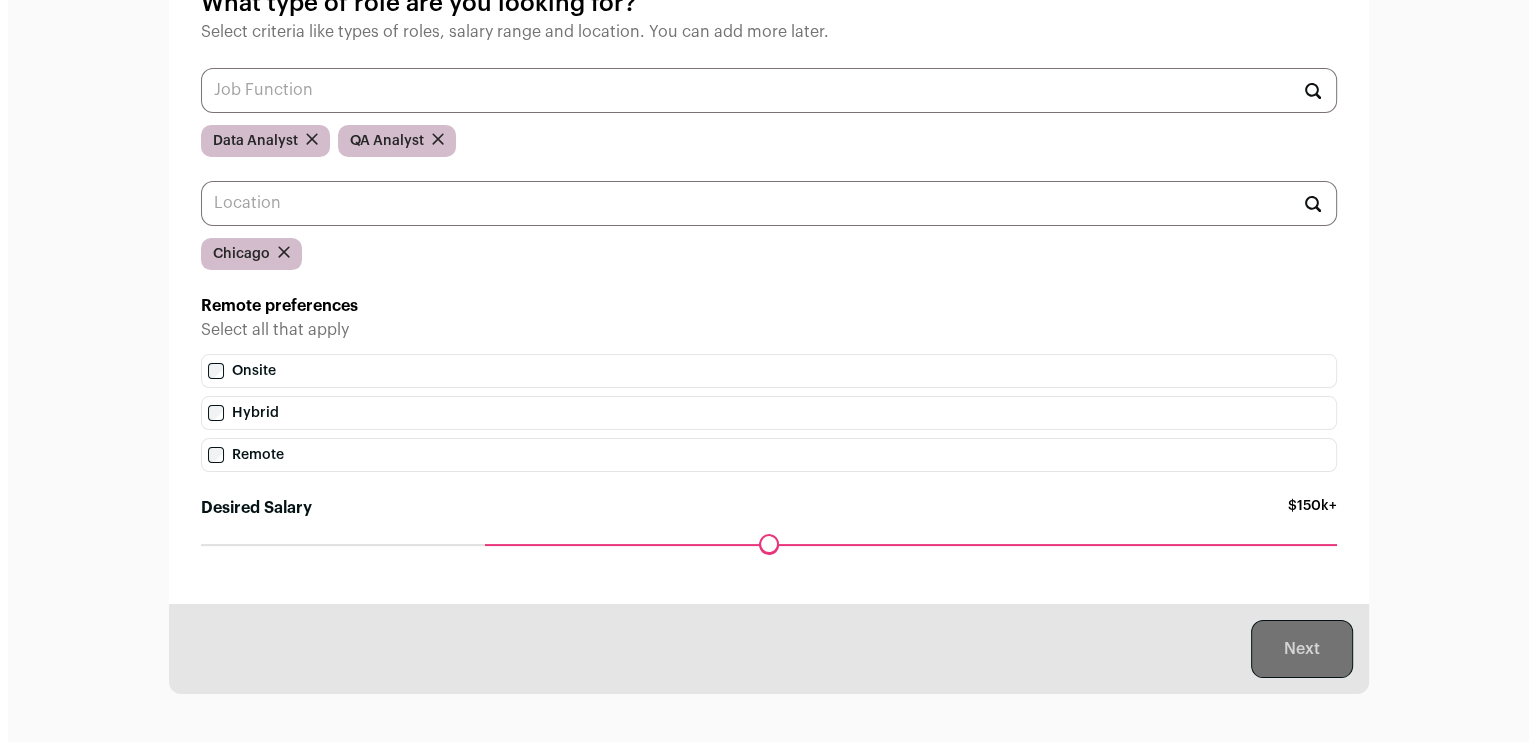 scroll, scrollTop: 0, scrollLeft: 0, axis: both 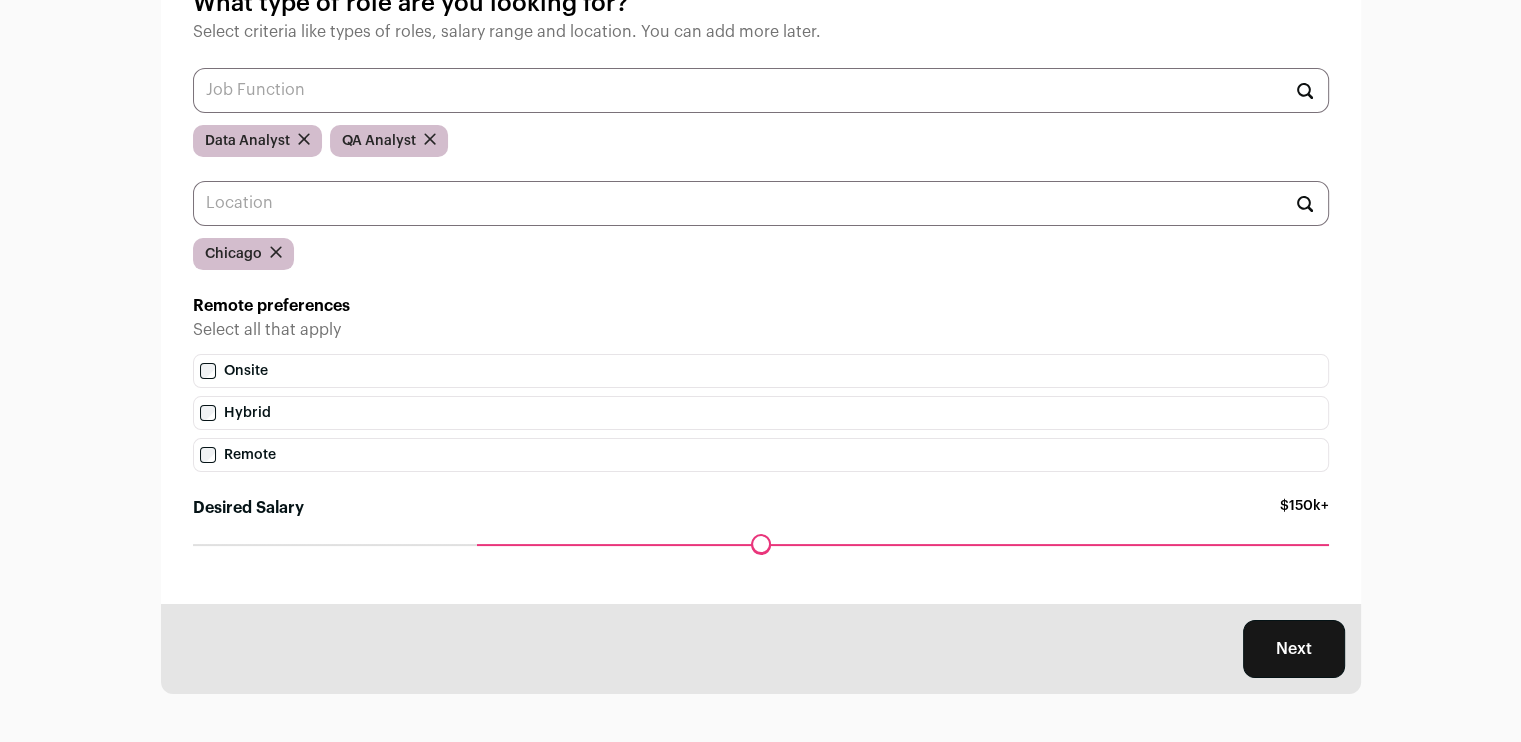 drag, startPoint x: 1307, startPoint y: 548, endPoint x: 1227, endPoint y: 562, distance: 81.21576 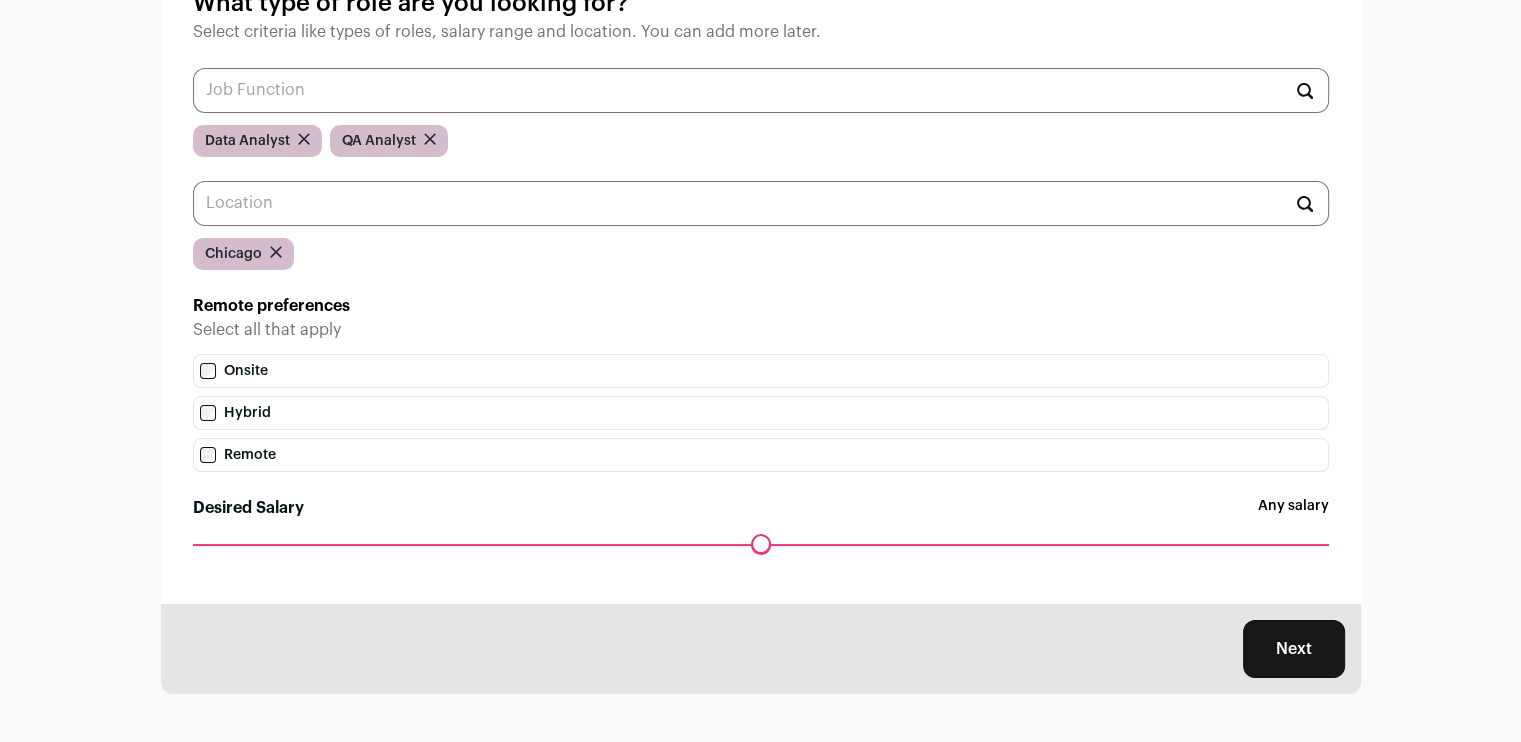 drag, startPoint x: 487, startPoint y: 546, endPoint x: 0, endPoint y: 423, distance: 502.29276 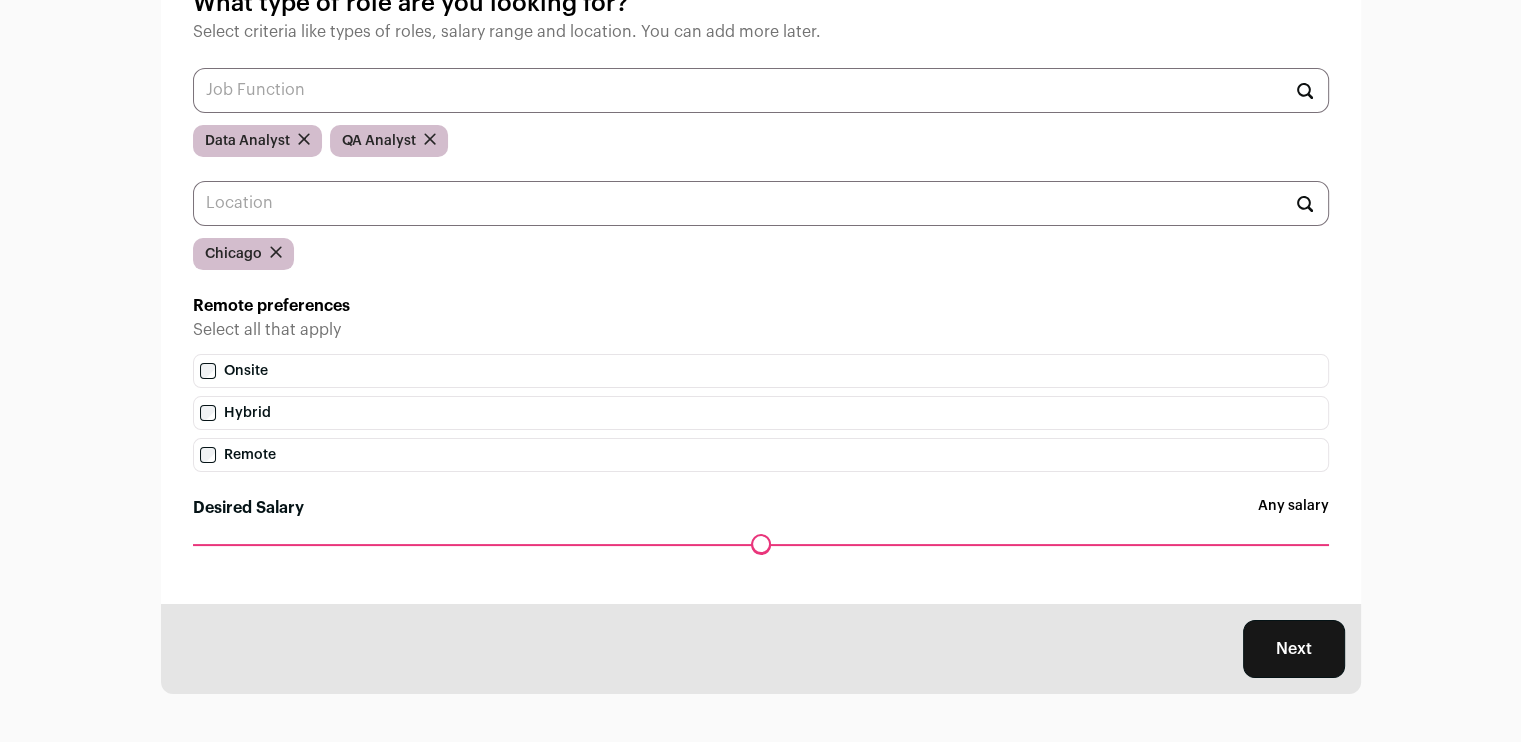 click on "Desired Salary" at bounding box center [761, 544] 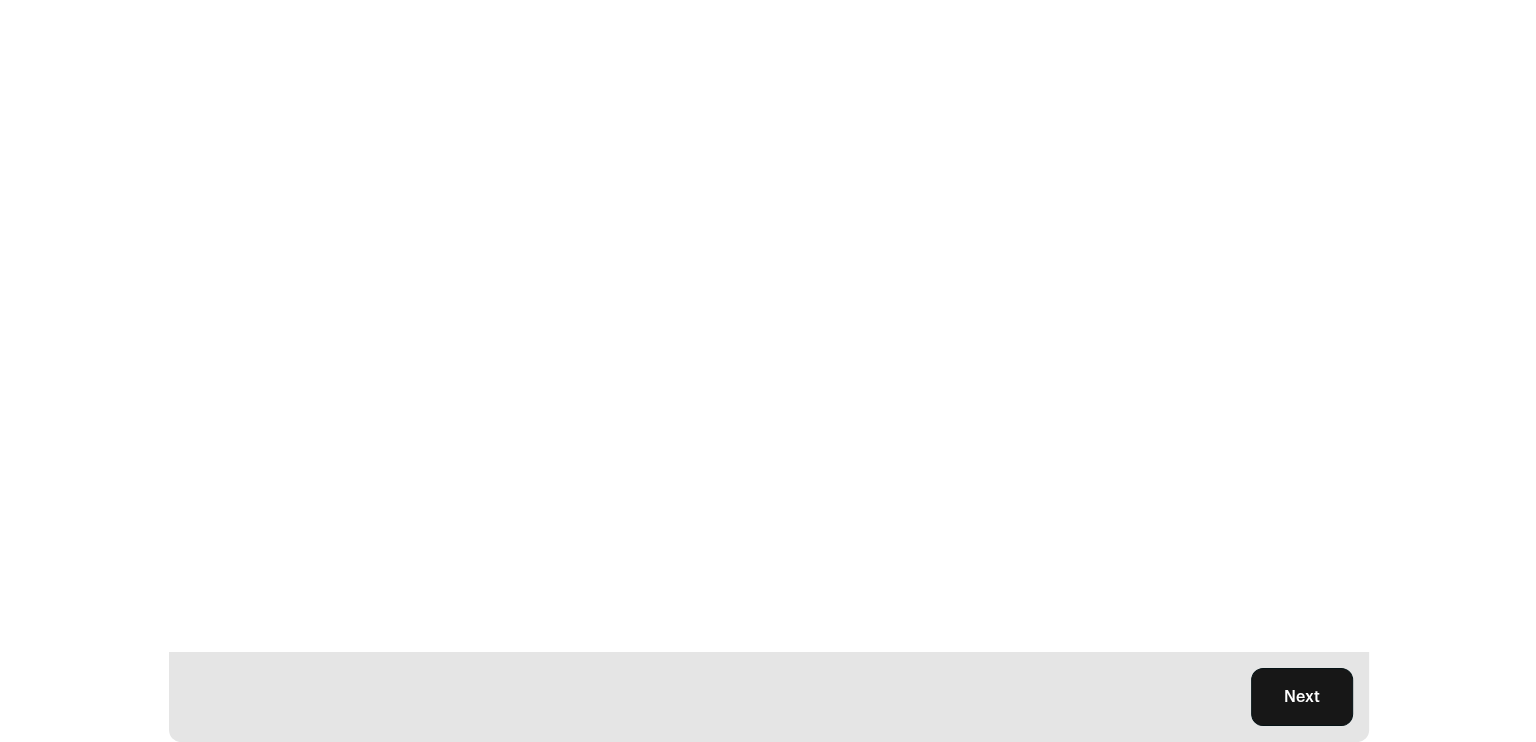 scroll, scrollTop: 0, scrollLeft: 0, axis: both 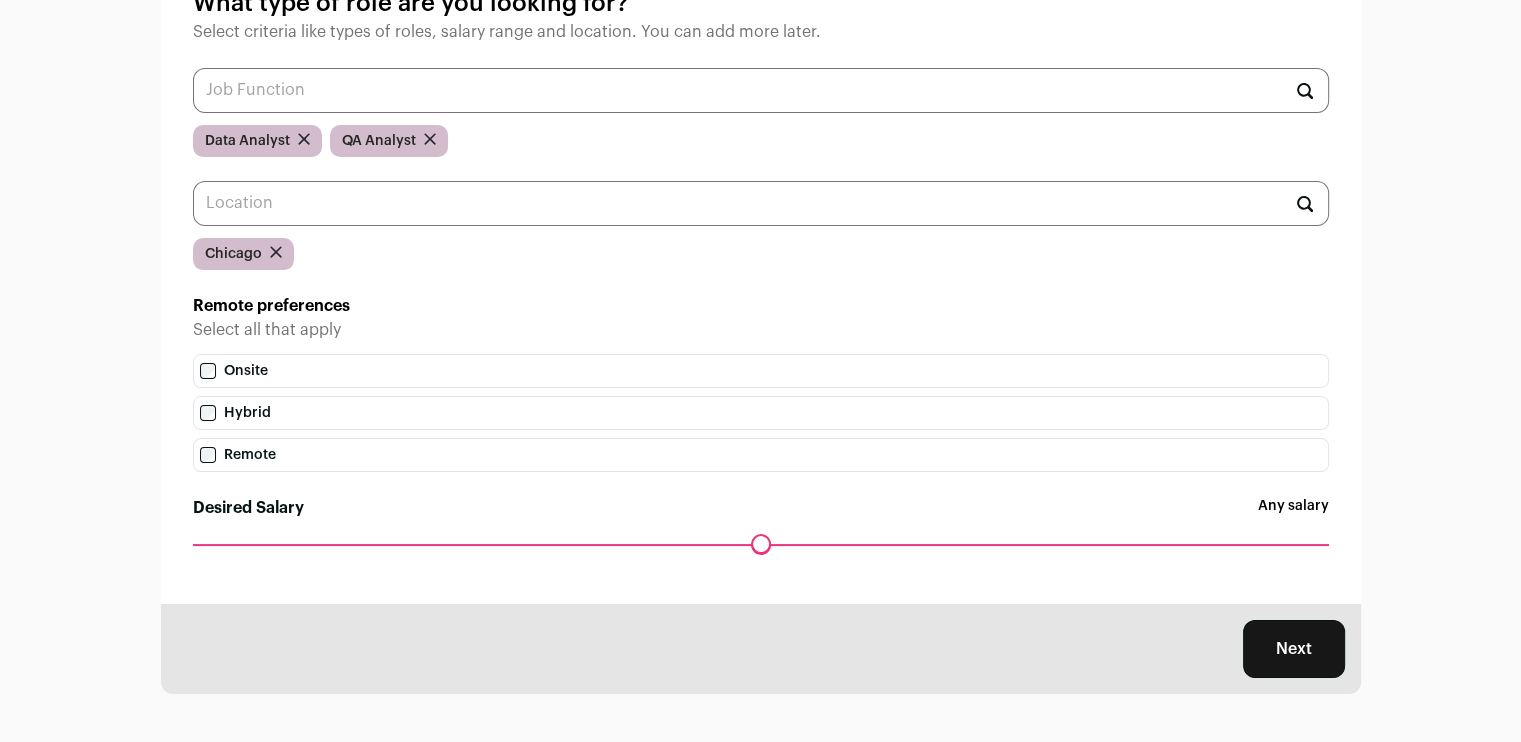 click on "Maximum desired salary
******" at bounding box center (761, 558) 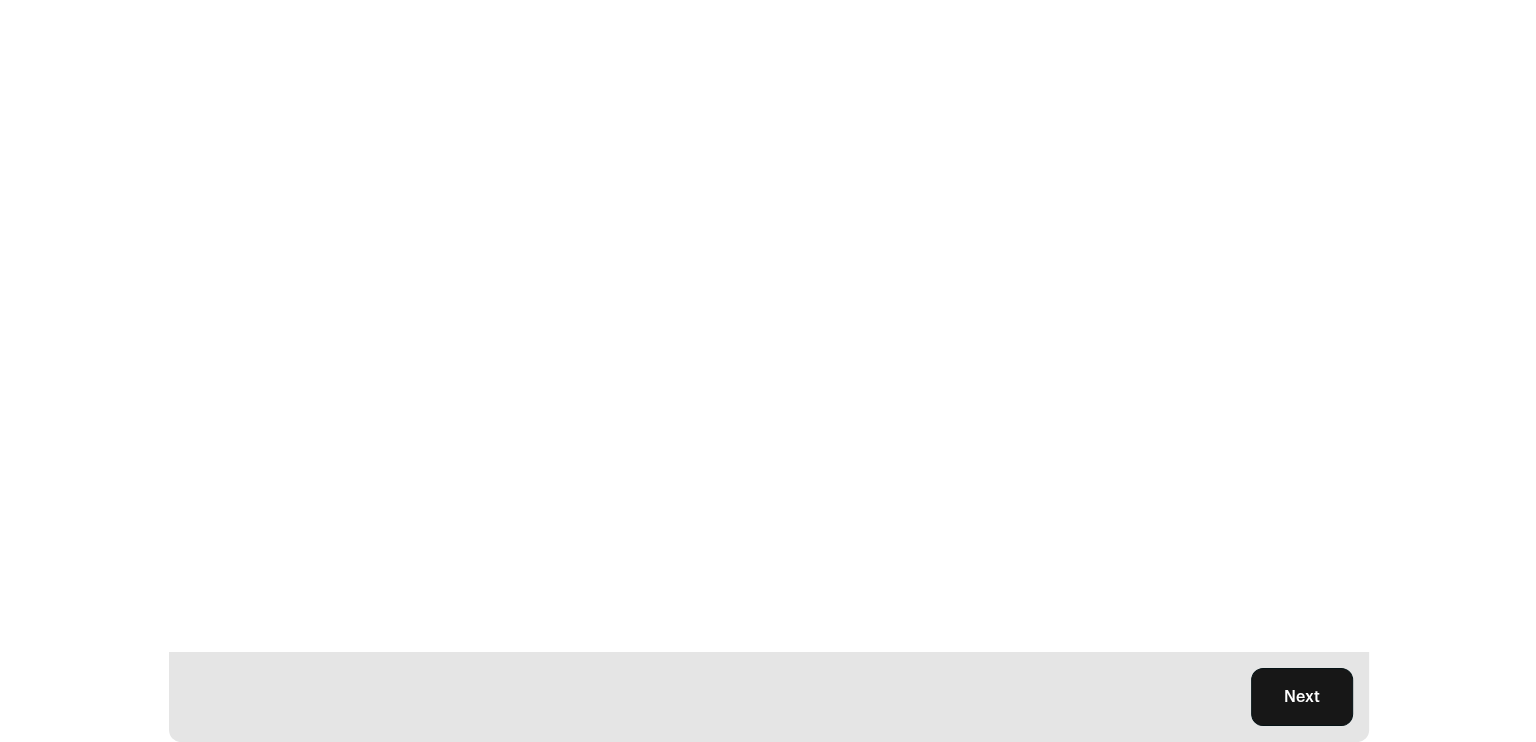 scroll, scrollTop: 0, scrollLeft: 0, axis: both 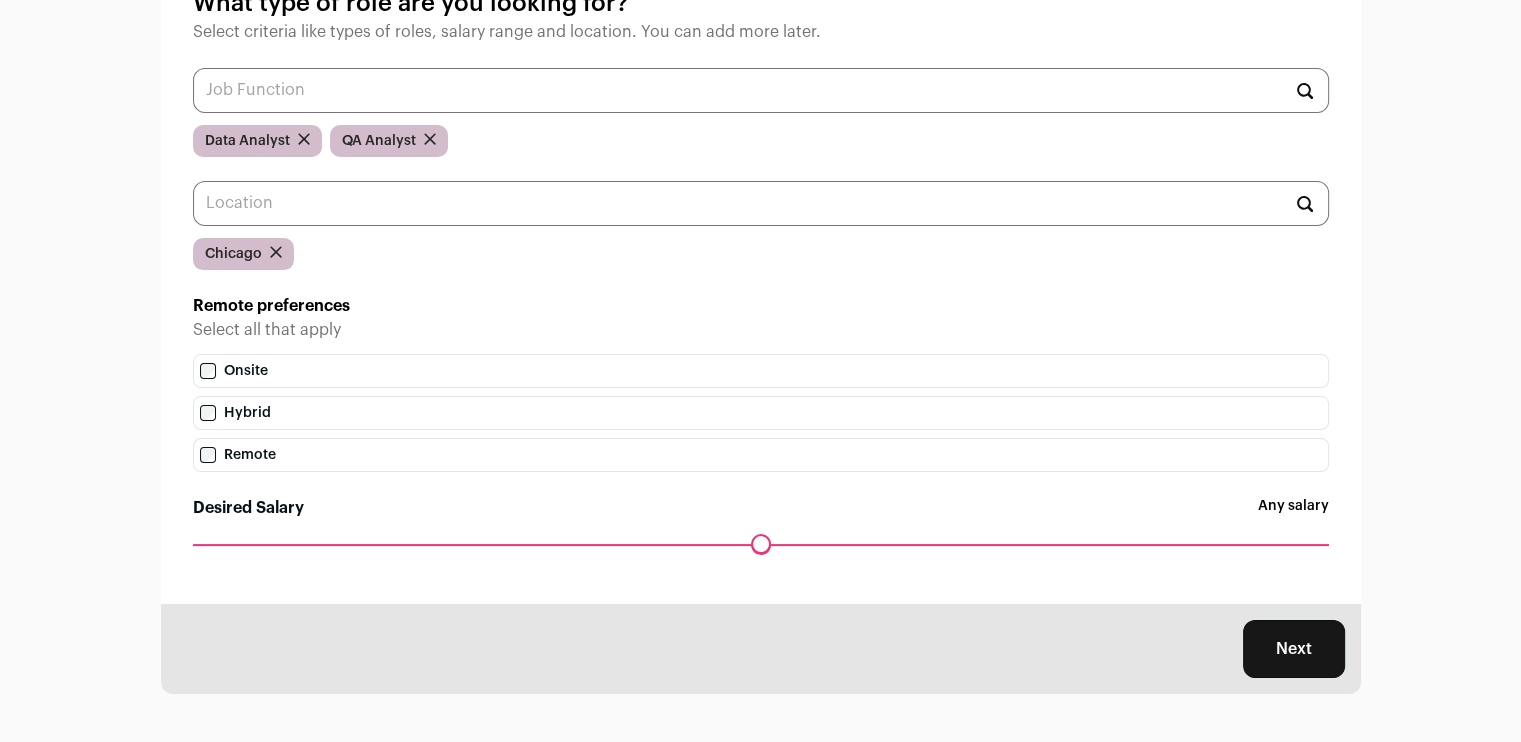 click on "Onsite" at bounding box center [761, 371] 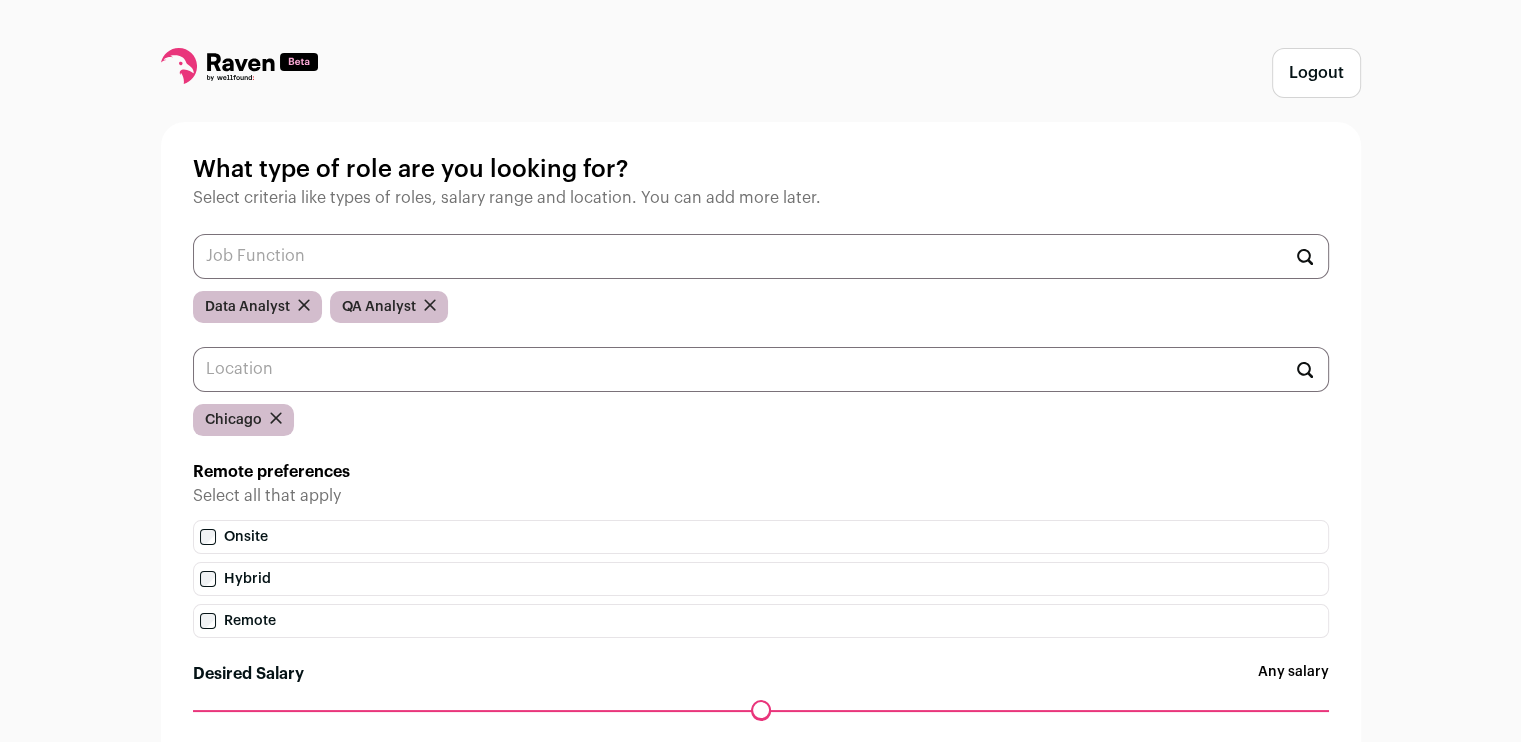 click at bounding box center [239, 66] 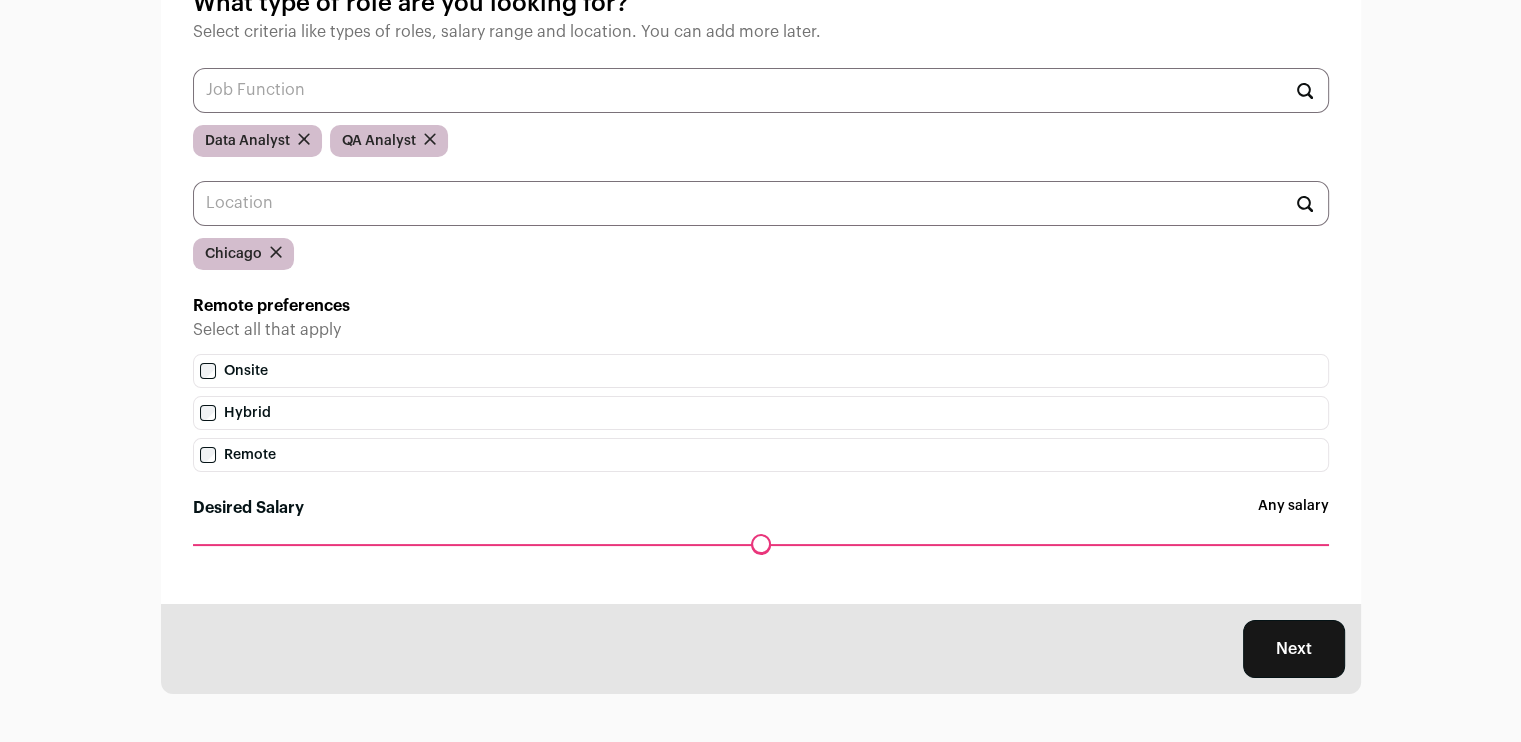 click on "Next" at bounding box center [1294, 649] 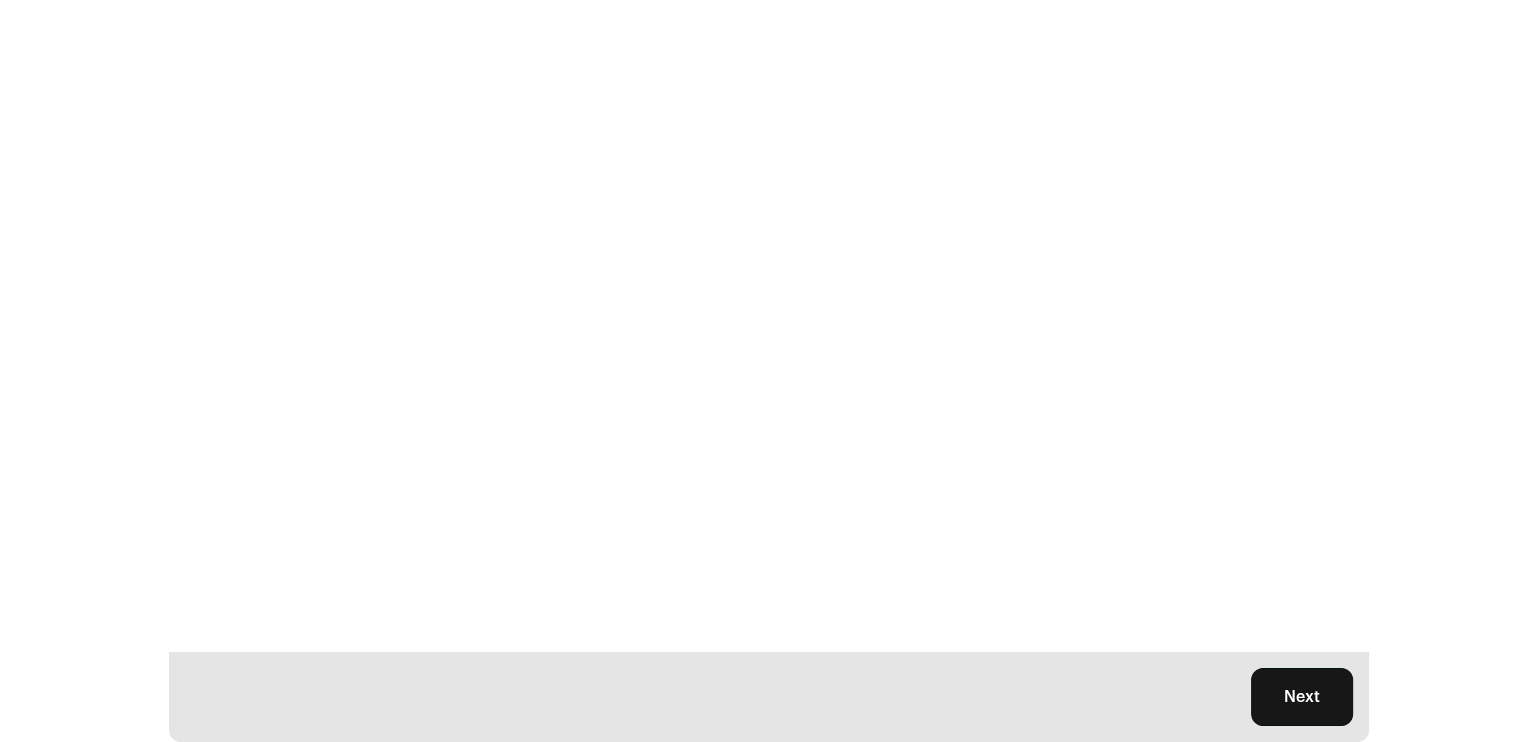 scroll, scrollTop: 0, scrollLeft: 0, axis: both 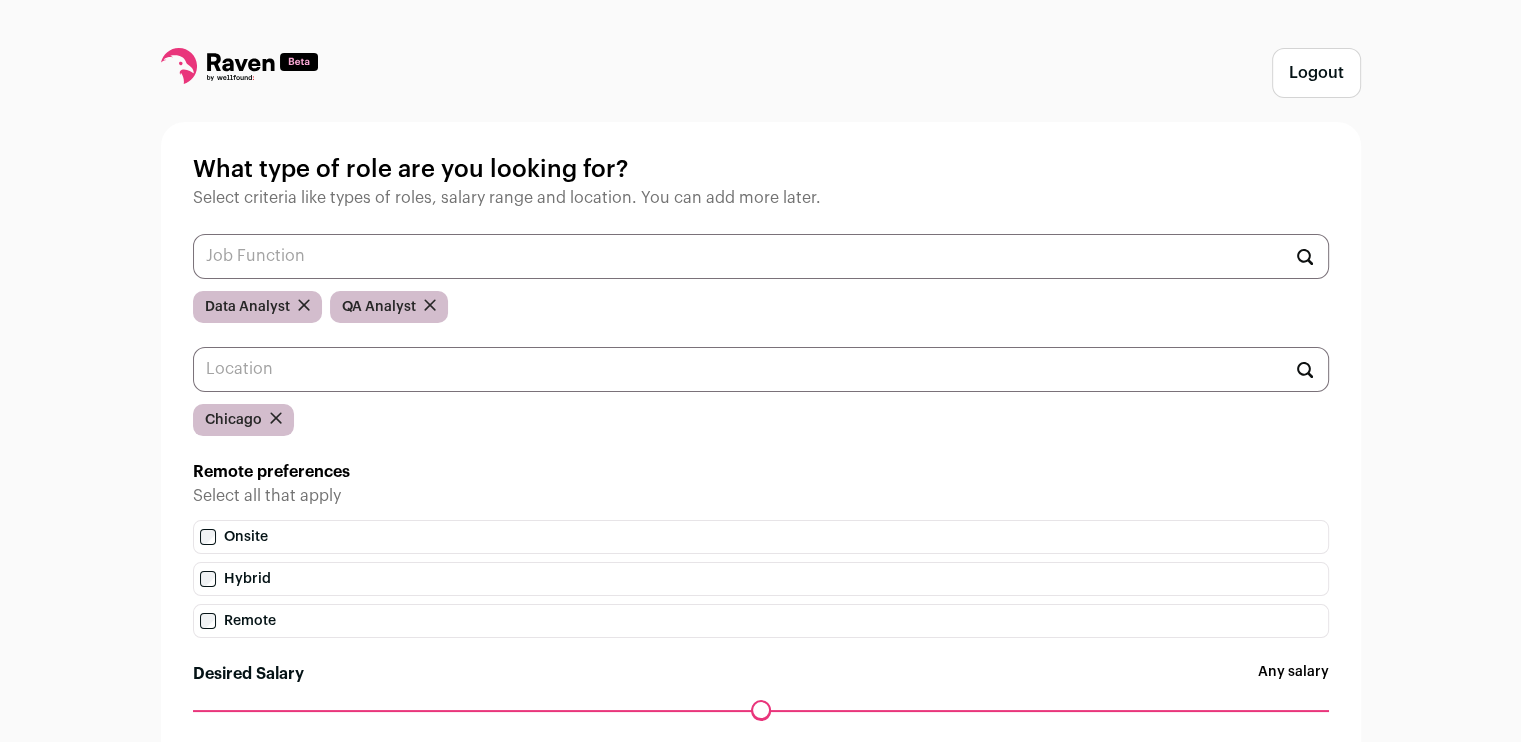 click at bounding box center [239, 66] 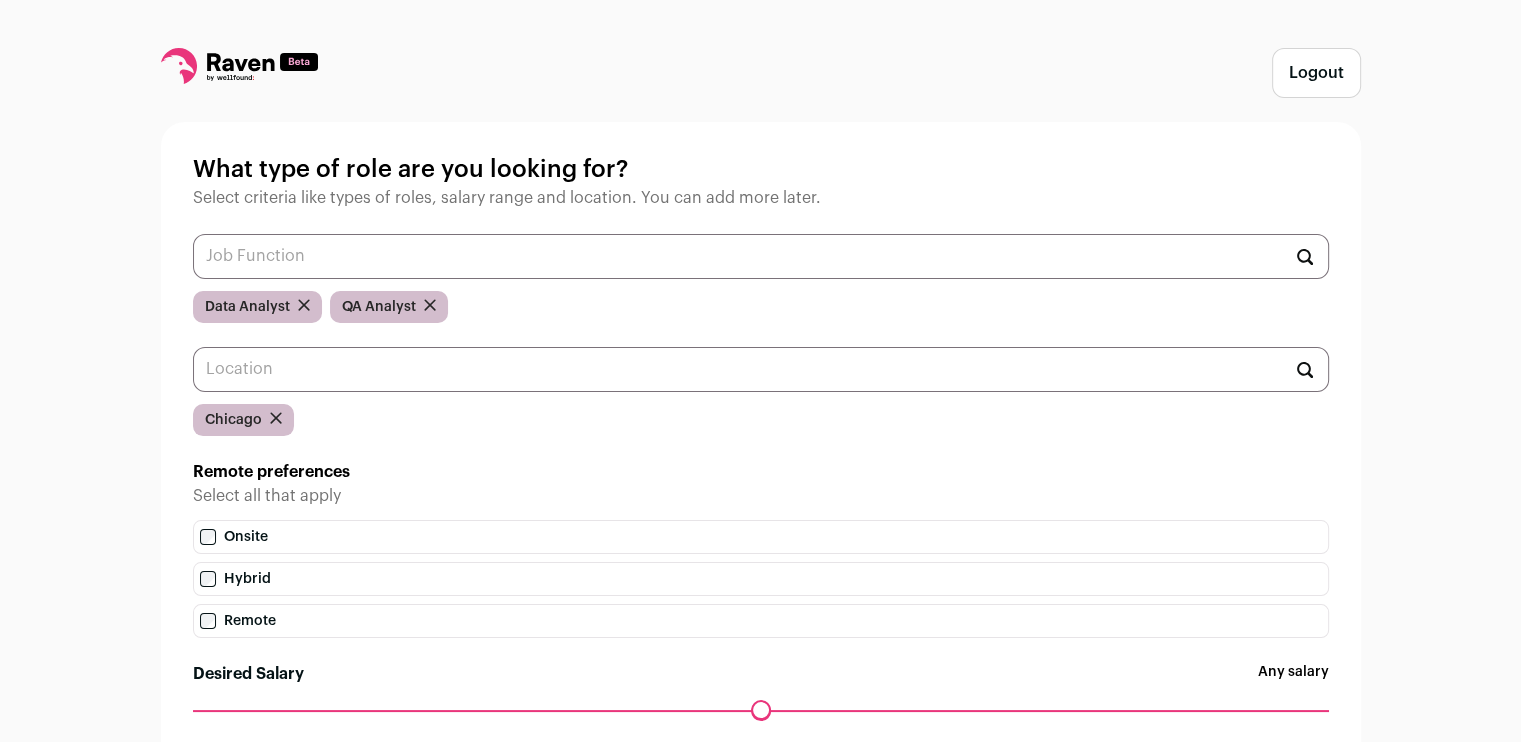 scroll, scrollTop: 166, scrollLeft: 0, axis: vertical 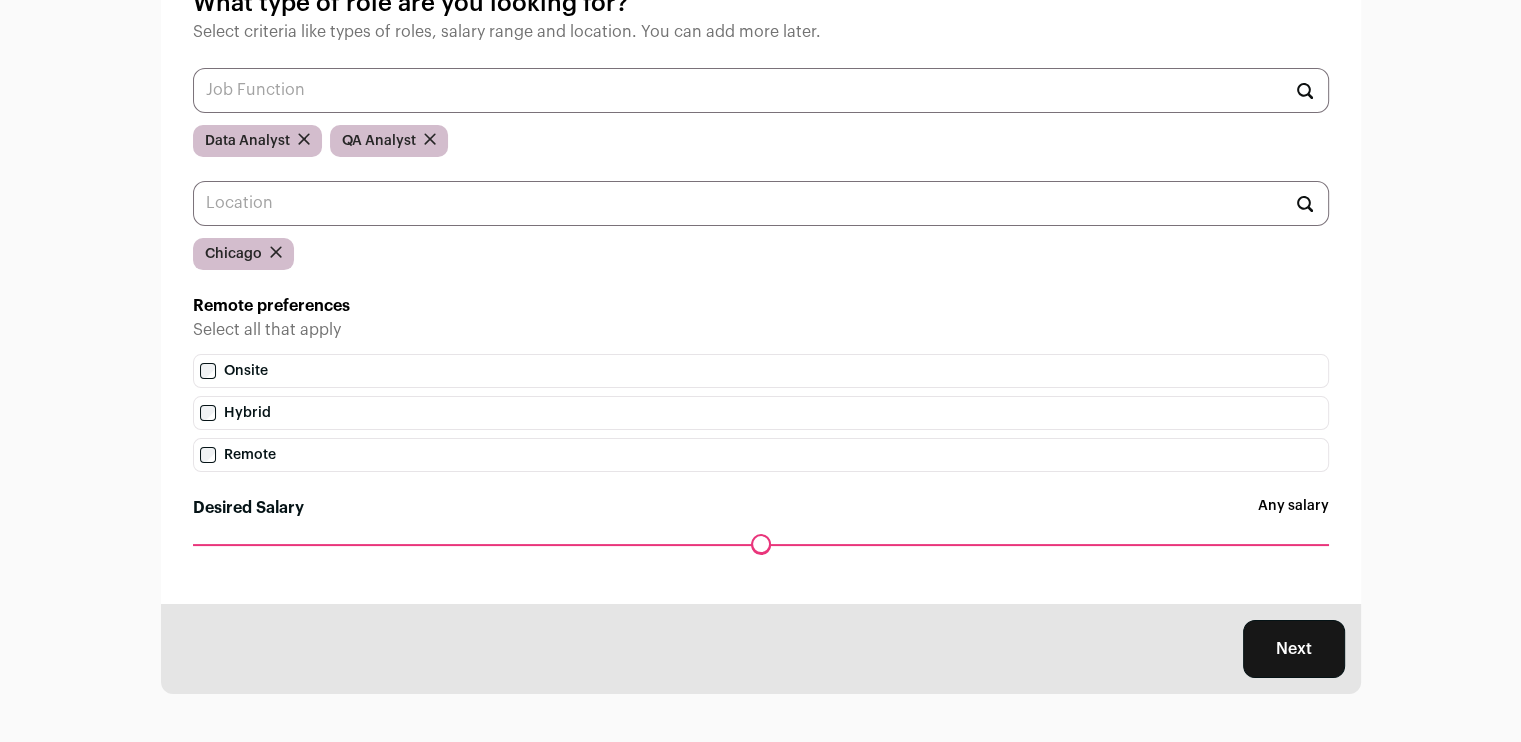 click on "Next" at bounding box center [1294, 649] 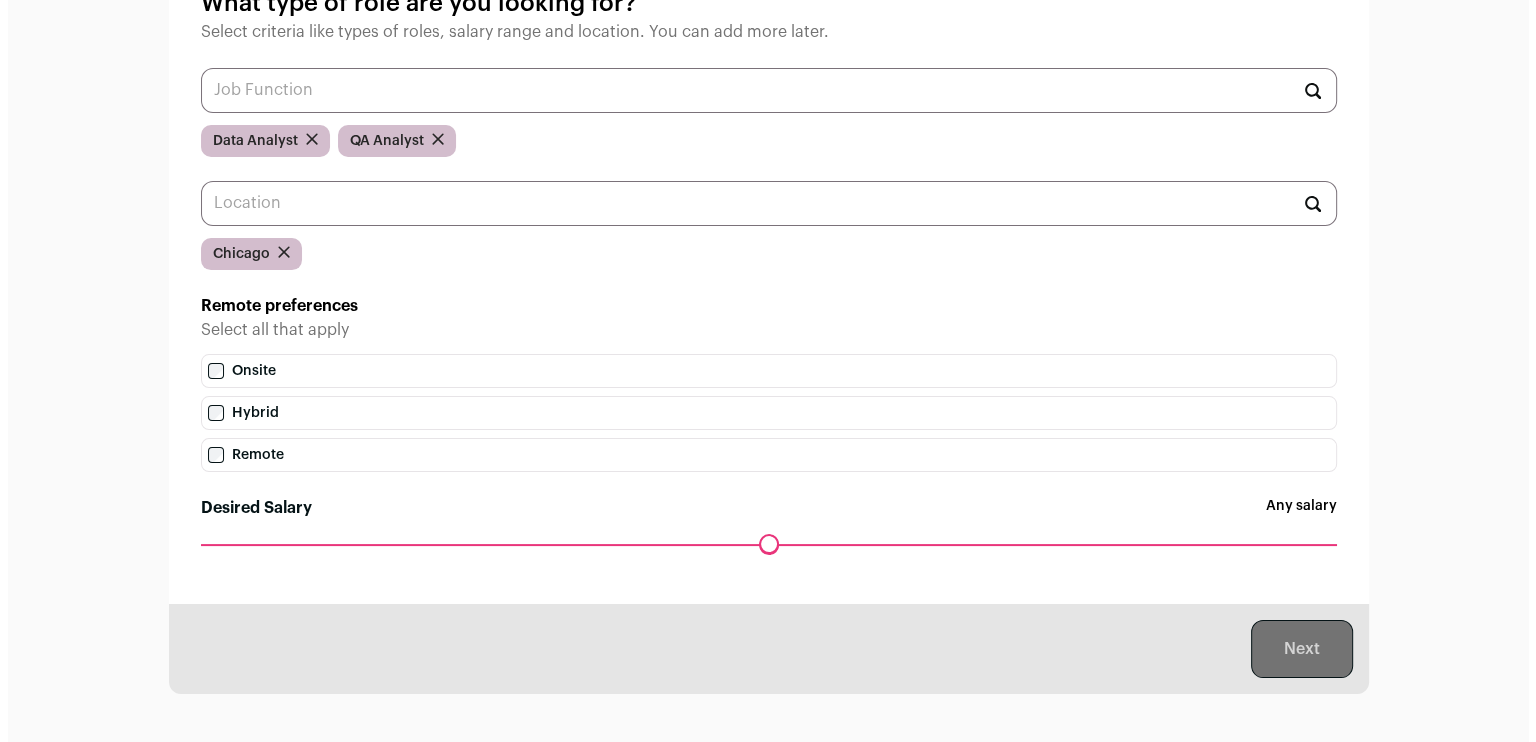 scroll, scrollTop: 0, scrollLeft: 0, axis: both 